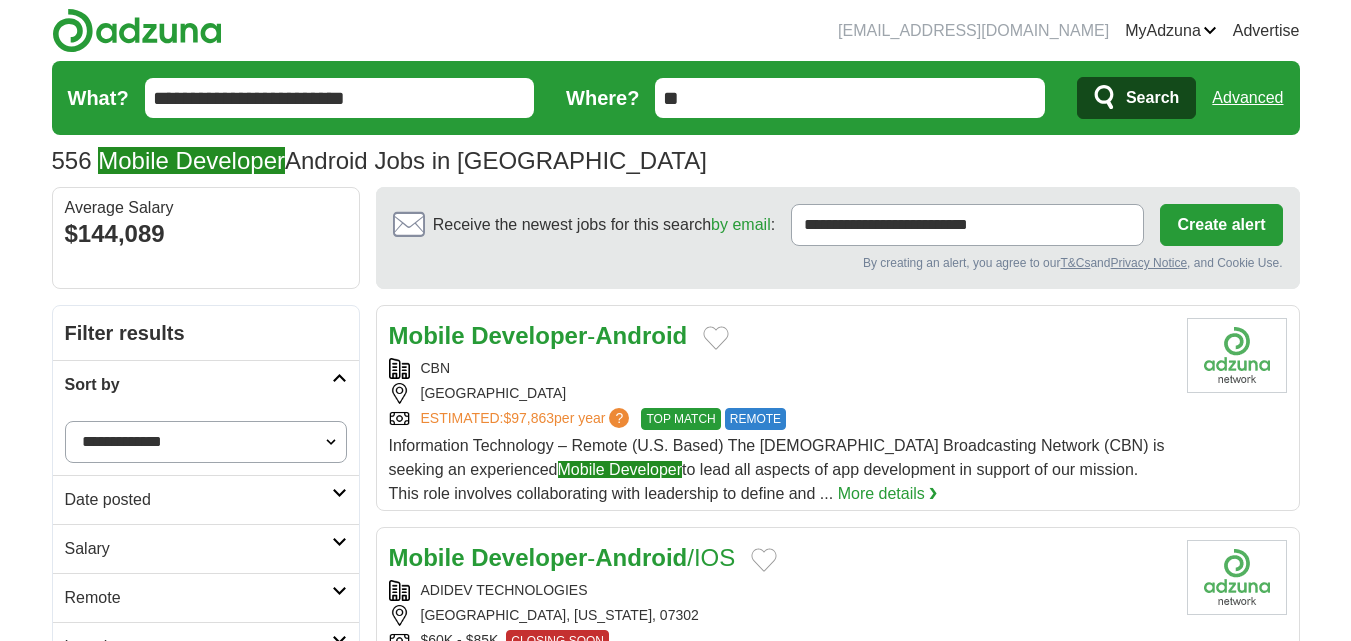 scroll, scrollTop: 0, scrollLeft: 0, axis: both 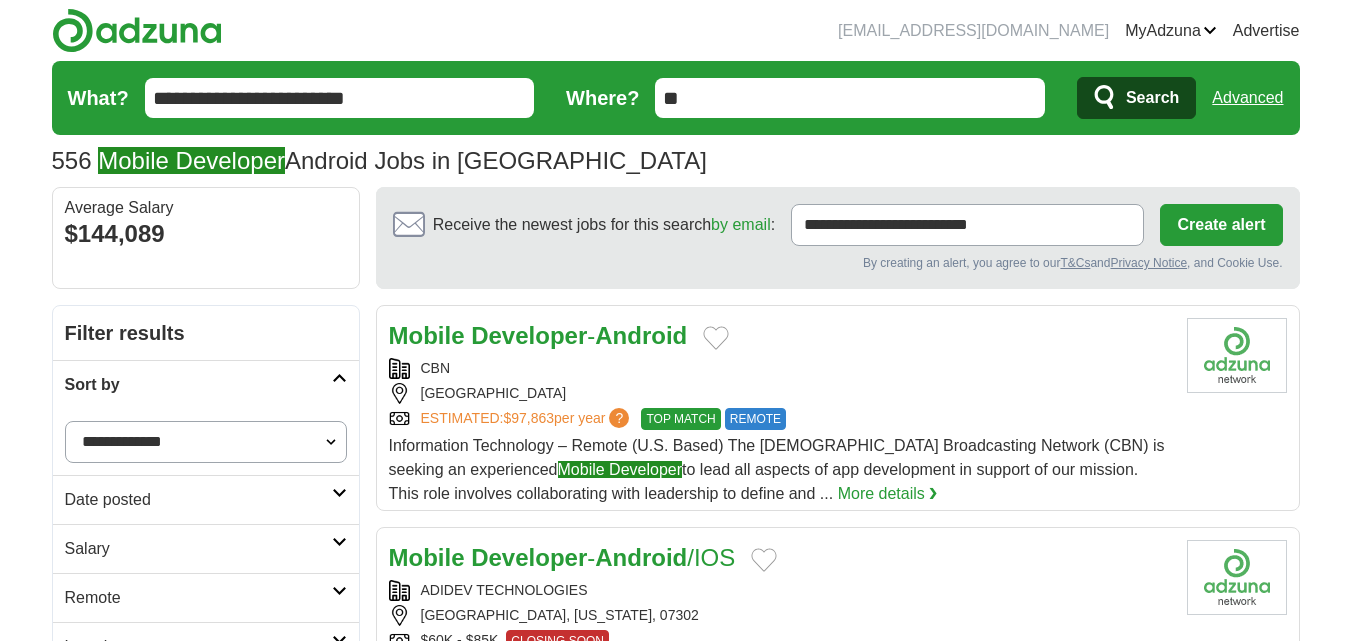 click on "**********" at bounding box center [206, 442] 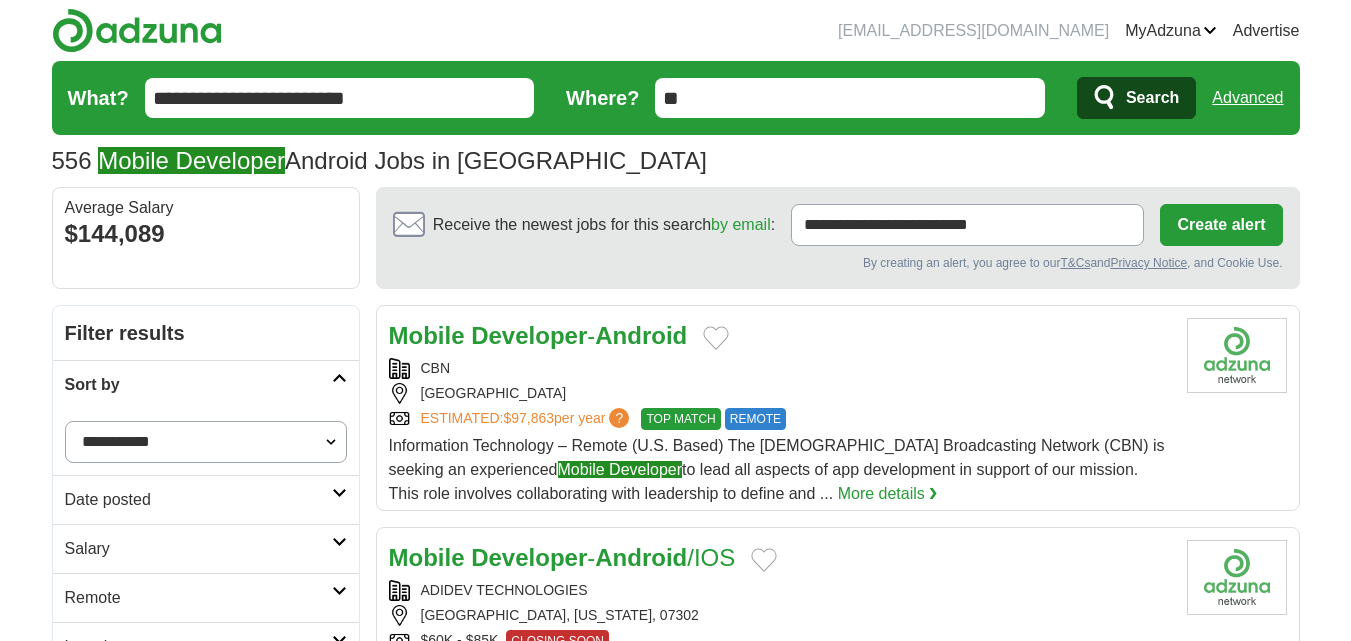 click on "**********" at bounding box center (206, 442) 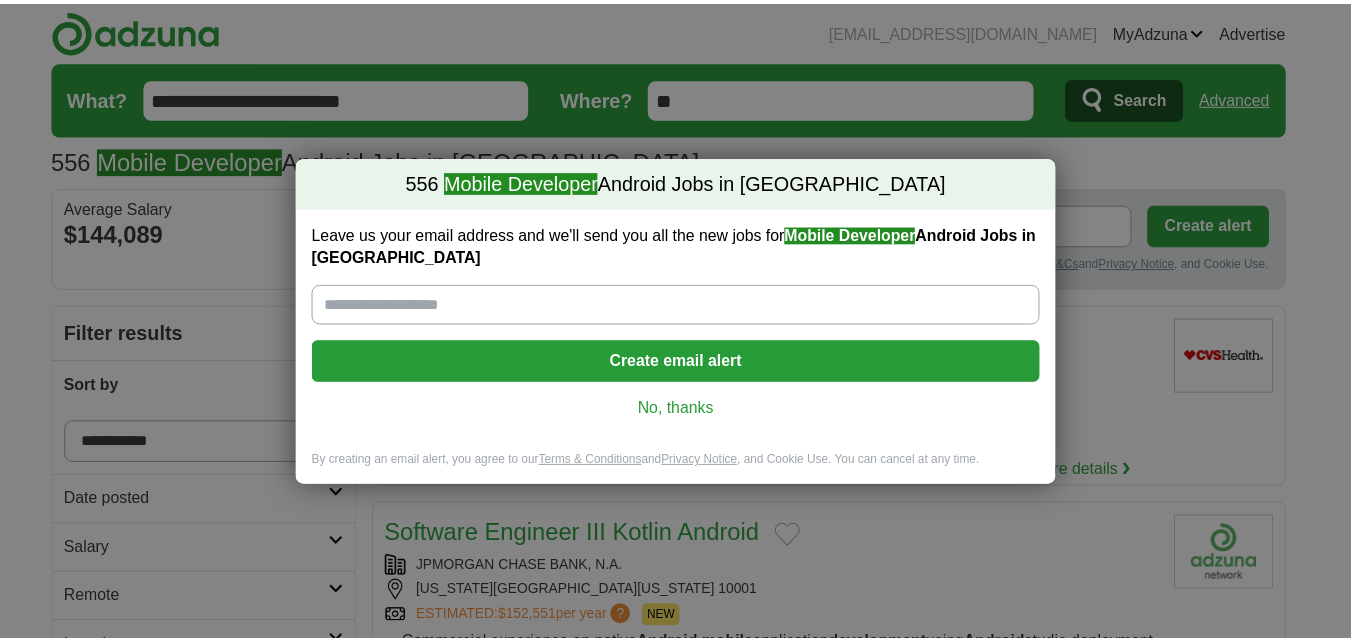 scroll, scrollTop: 0, scrollLeft: 0, axis: both 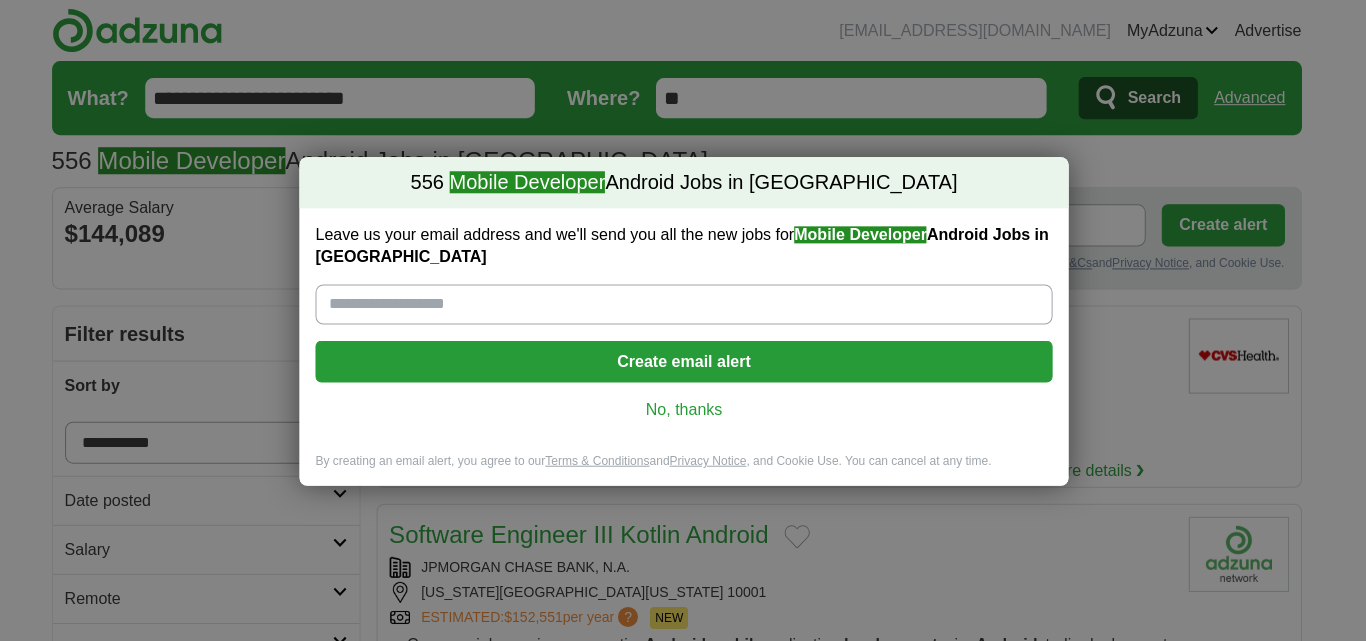 click on "No, thanks" at bounding box center (683, 409) 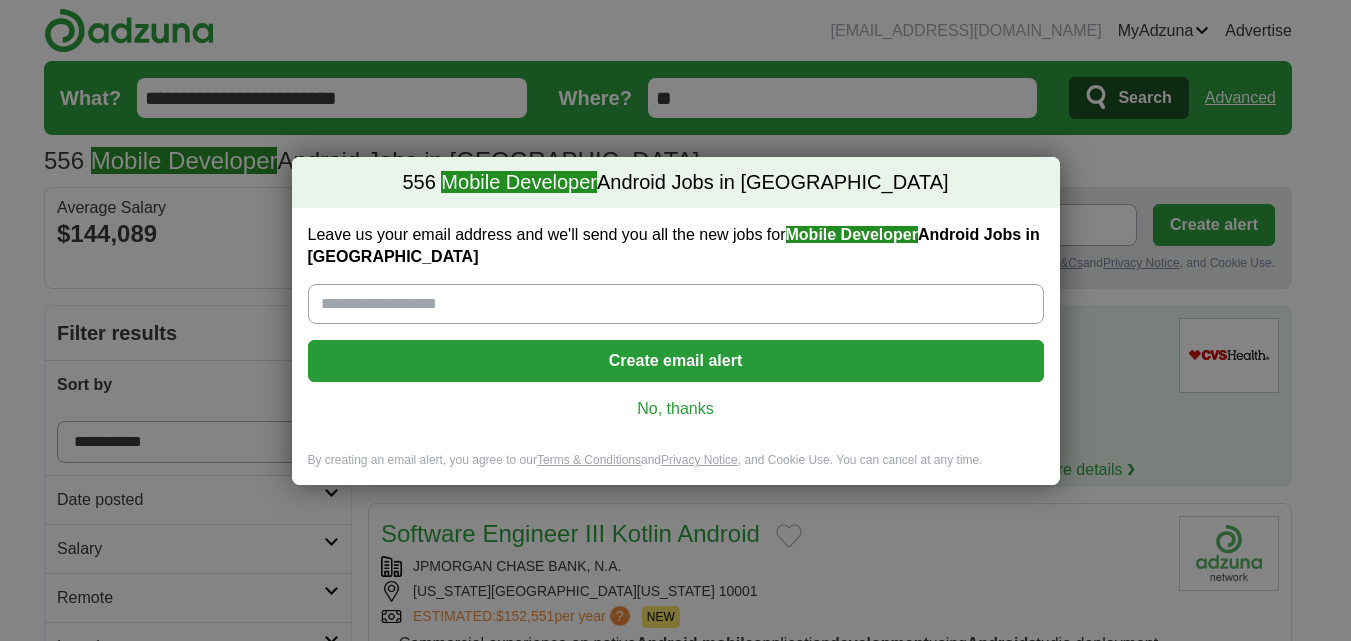 scroll, scrollTop: 0, scrollLeft: 0, axis: both 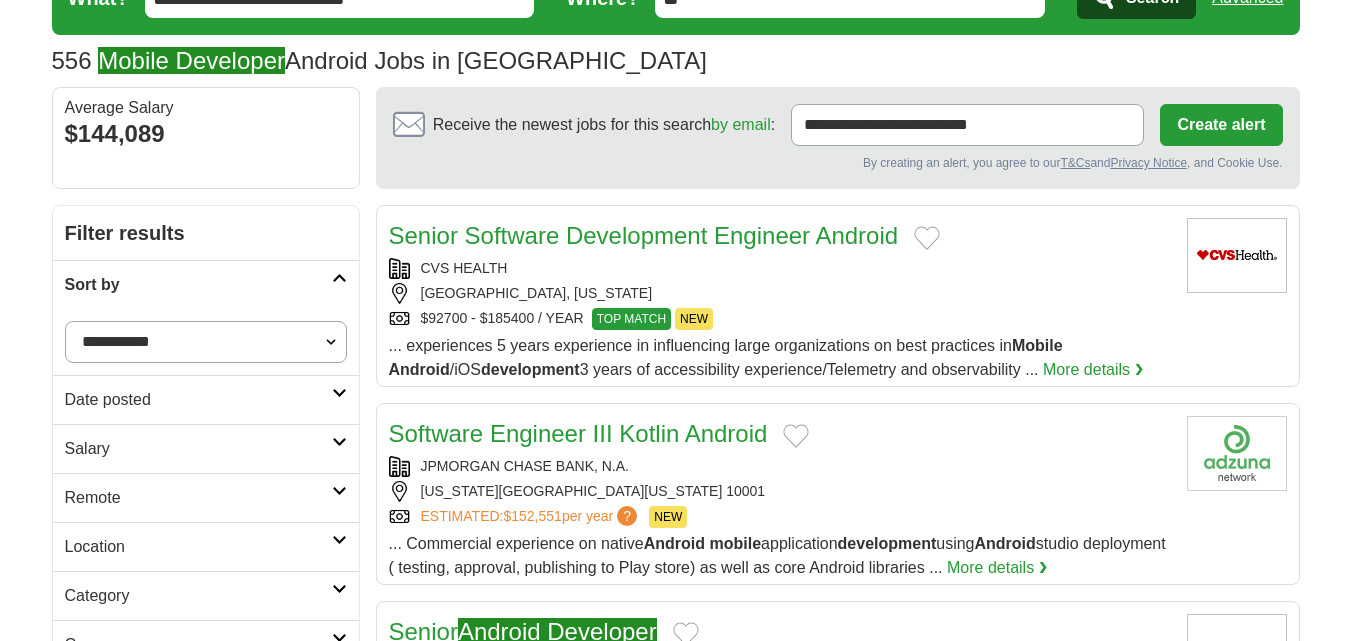click on "Date posted" at bounding box center [198, 400] 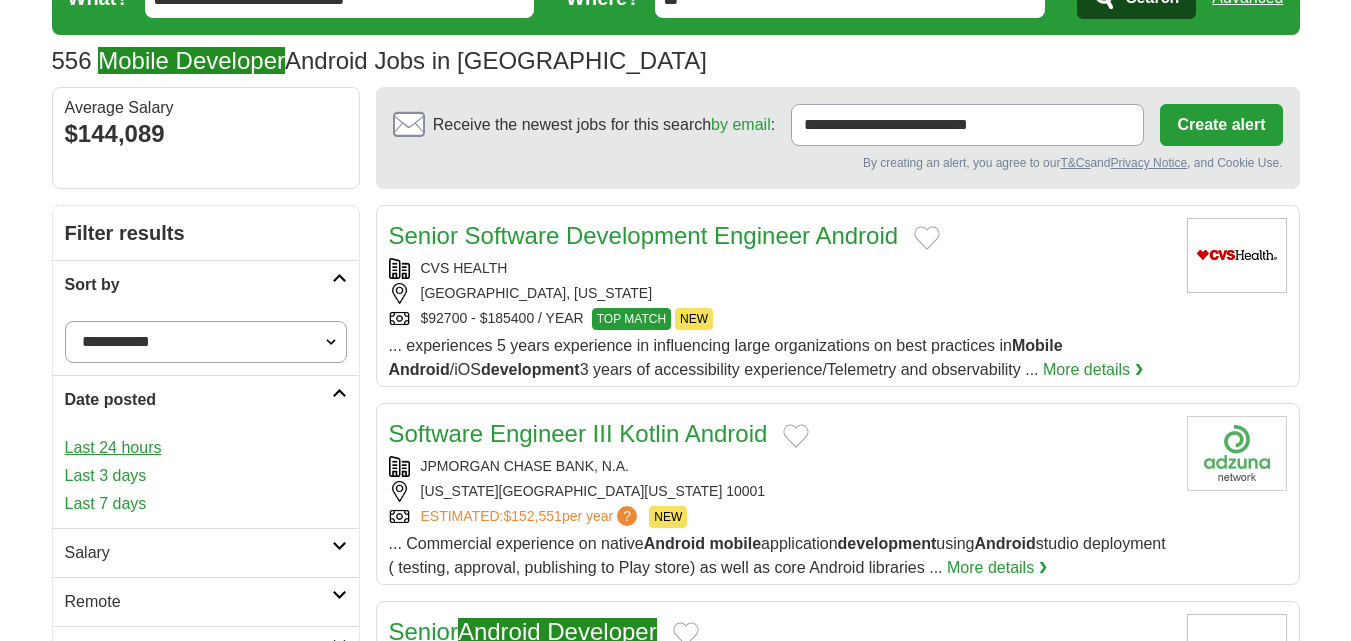 click on "Last 24 hours" at bounding box center [206, 448] 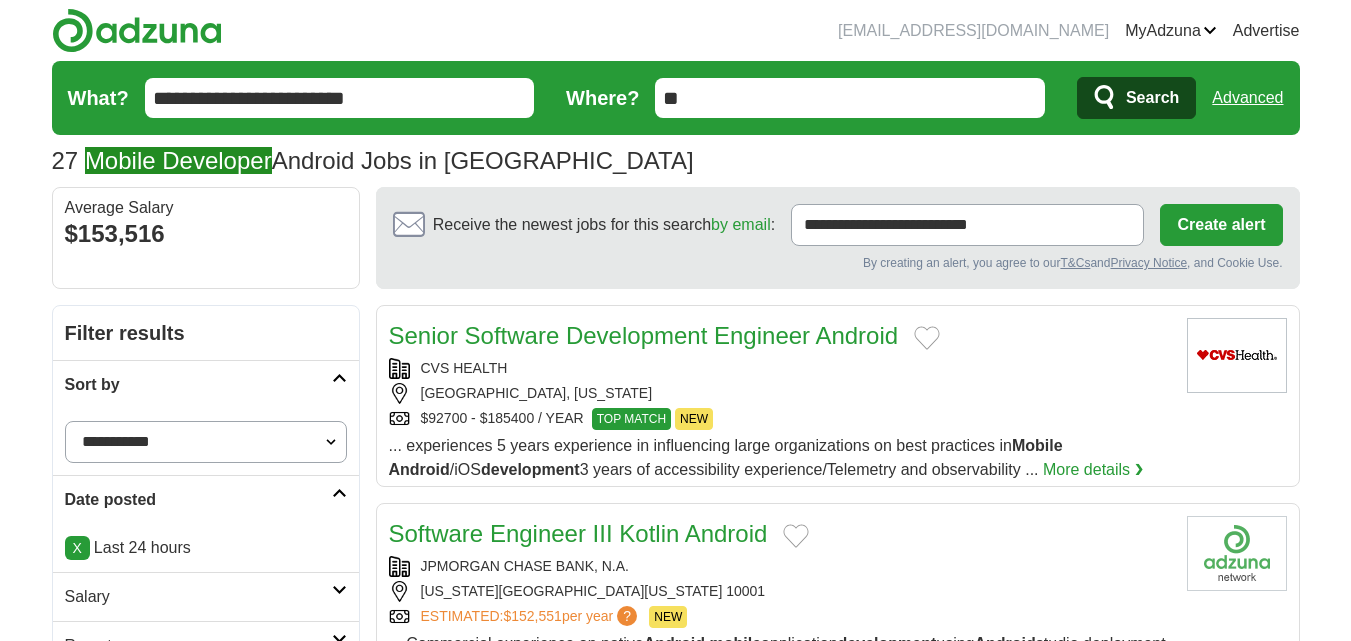 scroll, scrollTop: 200, scrollLeft: 0, axis: vertical 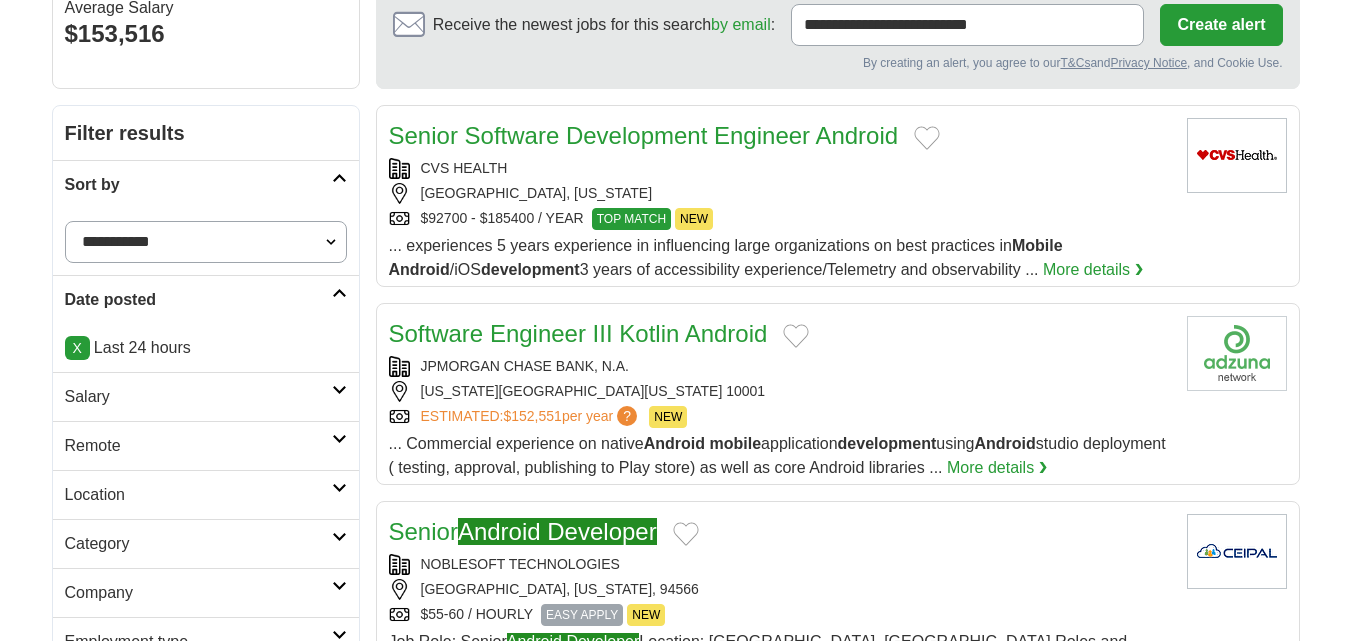 click on "Remote" at bounding box center (198, 446) 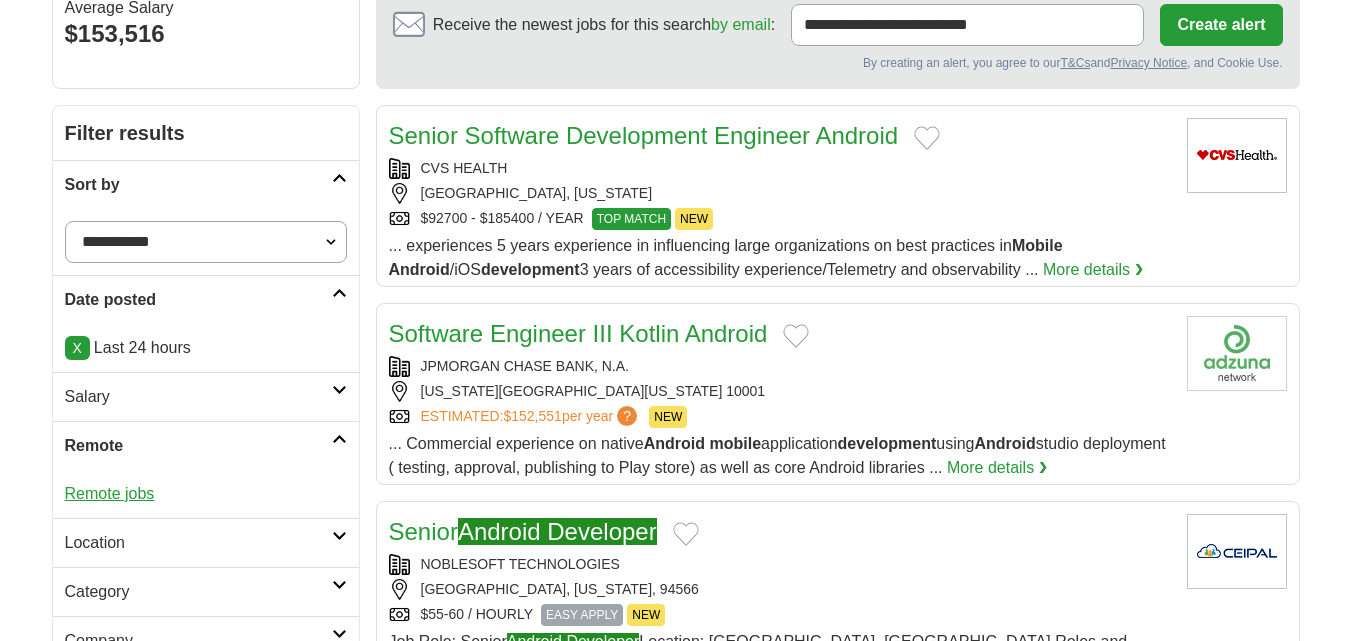 click on "Remote jobs" at bounding box center [110, 493] 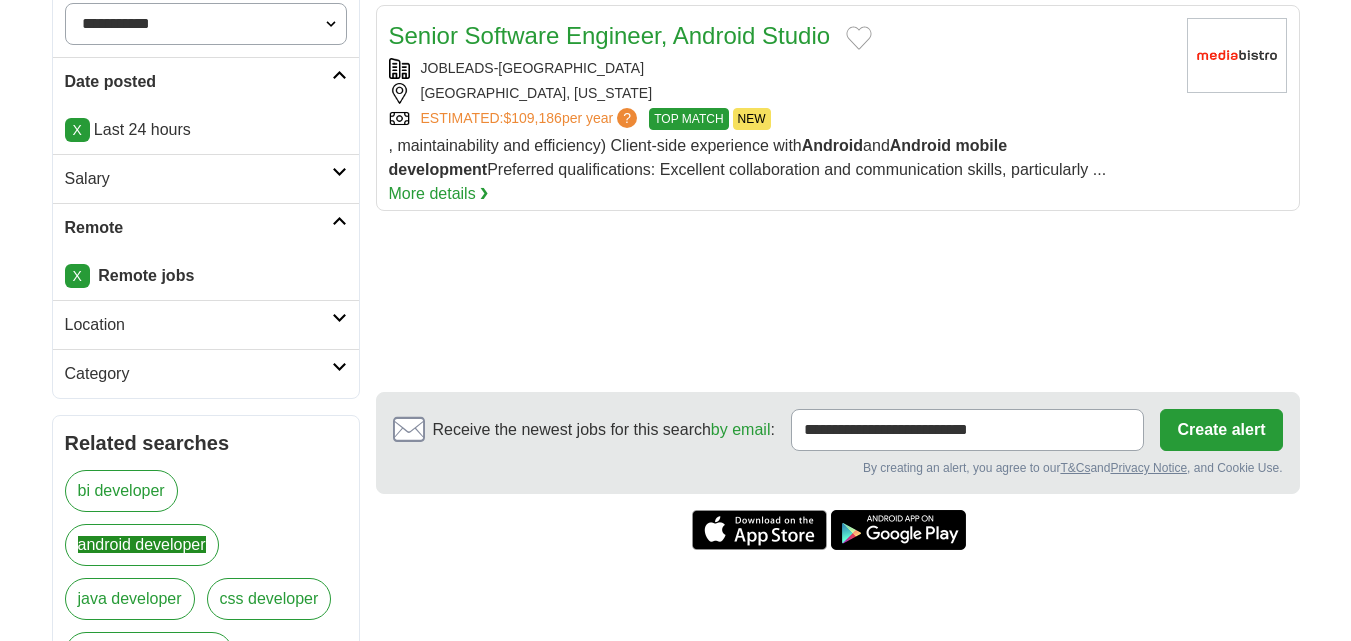 scroll, scrollTop: 300, scrollLeft: 0, axis: vertical 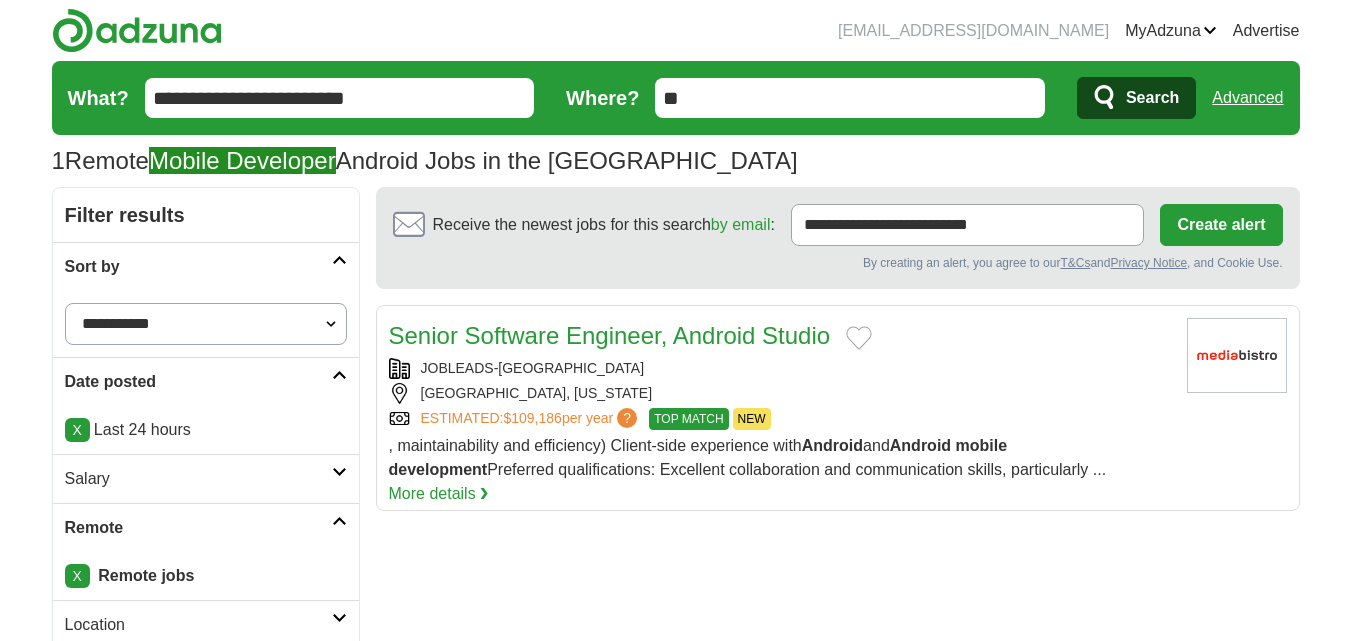 click on "**********" at bounding box center (340, 98) 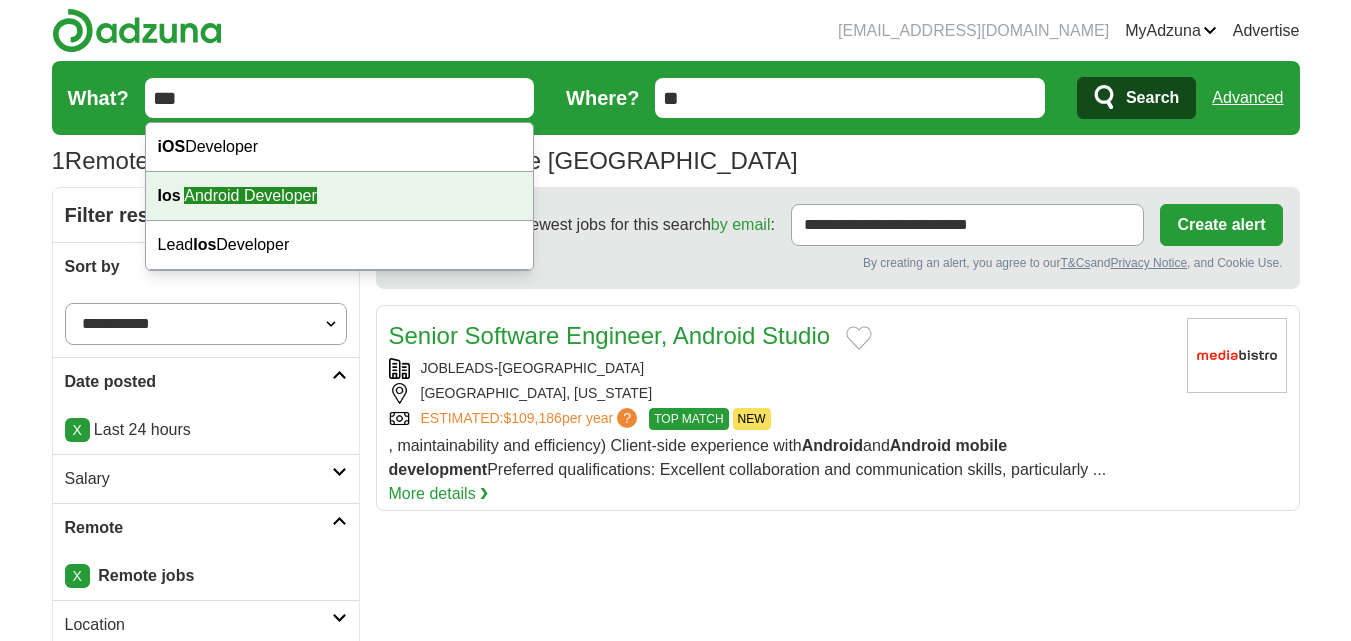 click on "Android Developer" at bounding box center (250, 195) 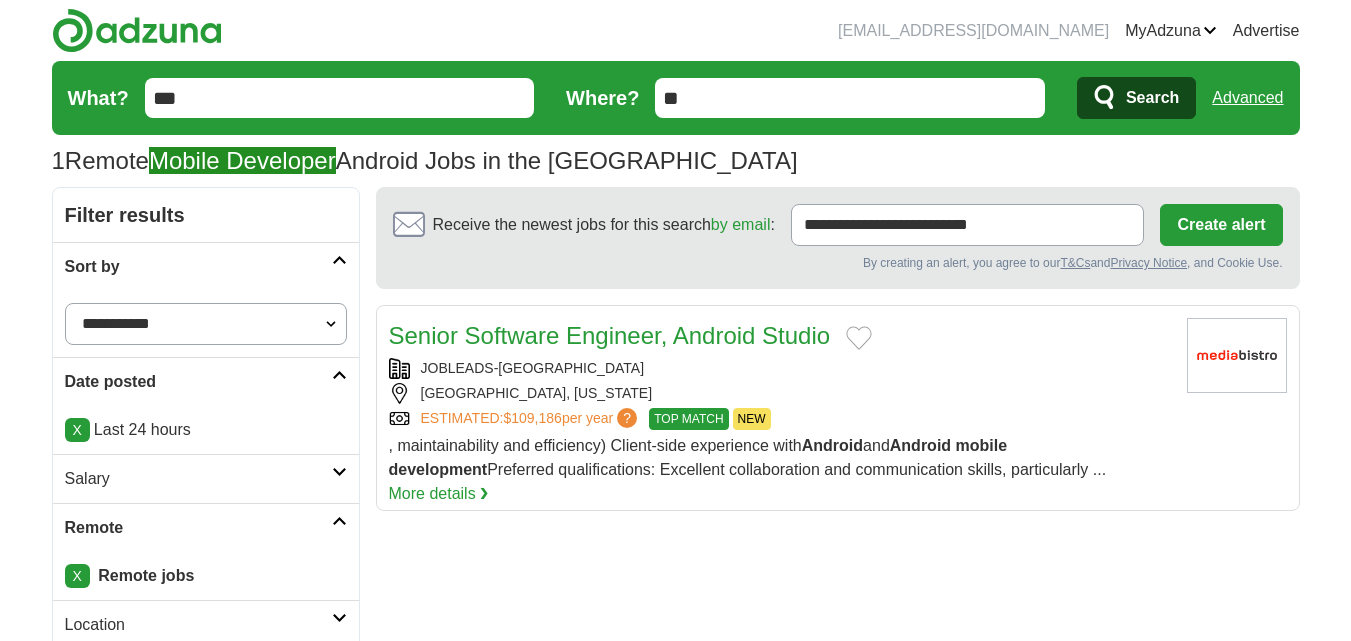 type on "**********" 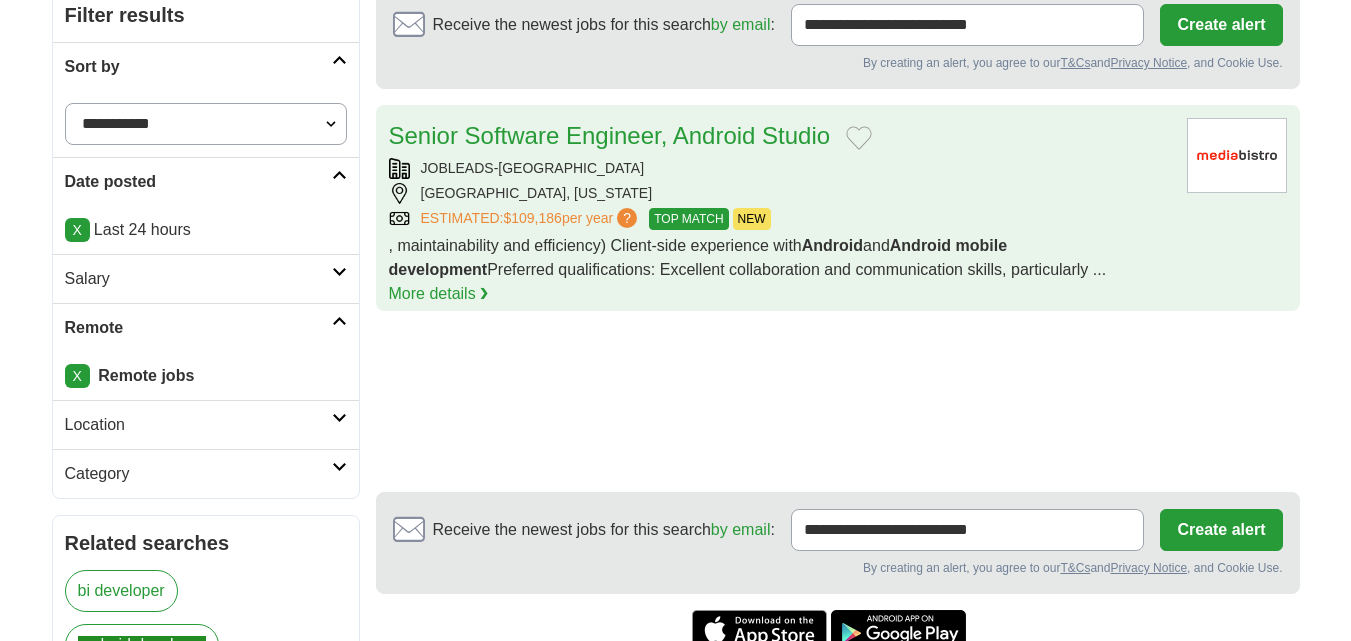 scroll, scrollTop: 0, scrollLeft: 0, axis: both 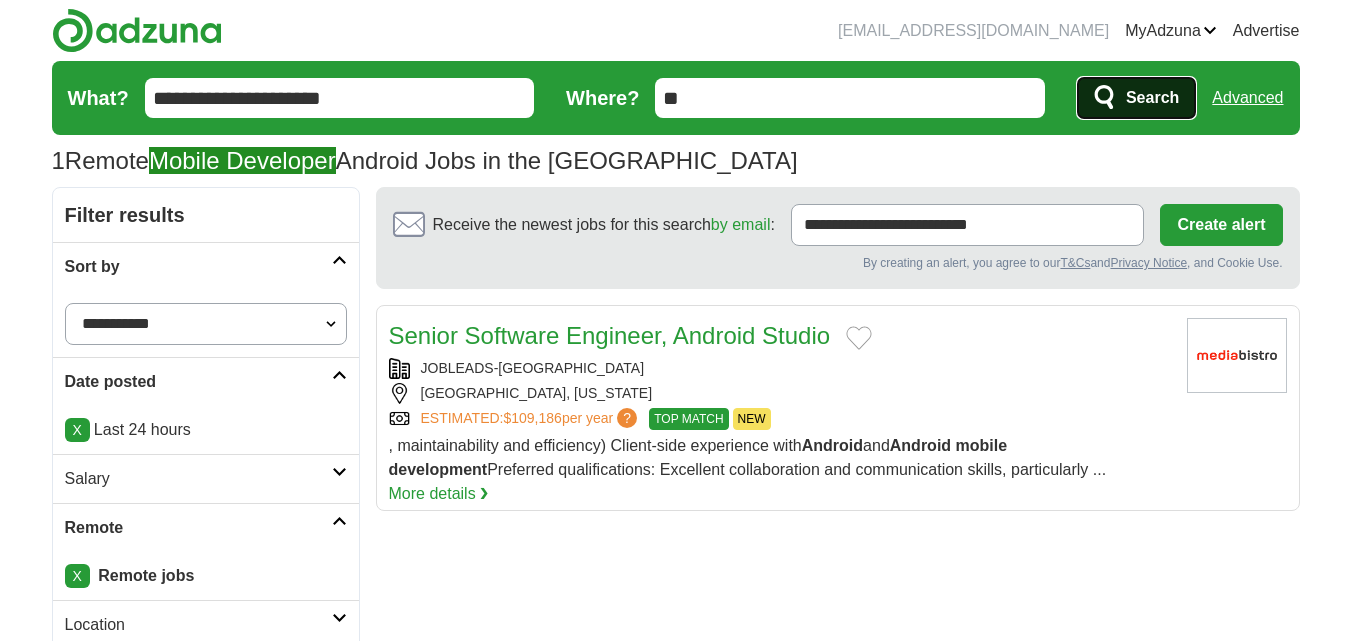 click 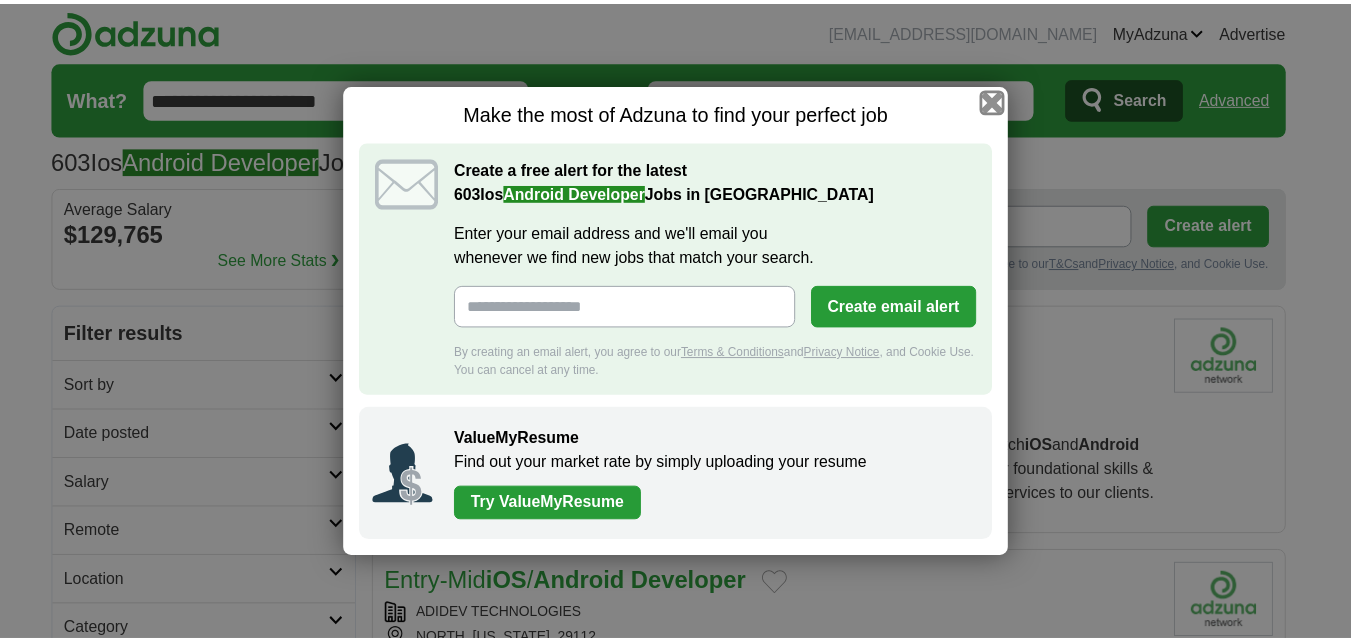 scroll, scrollTop: 0, scrollLeft: 0, axis: both 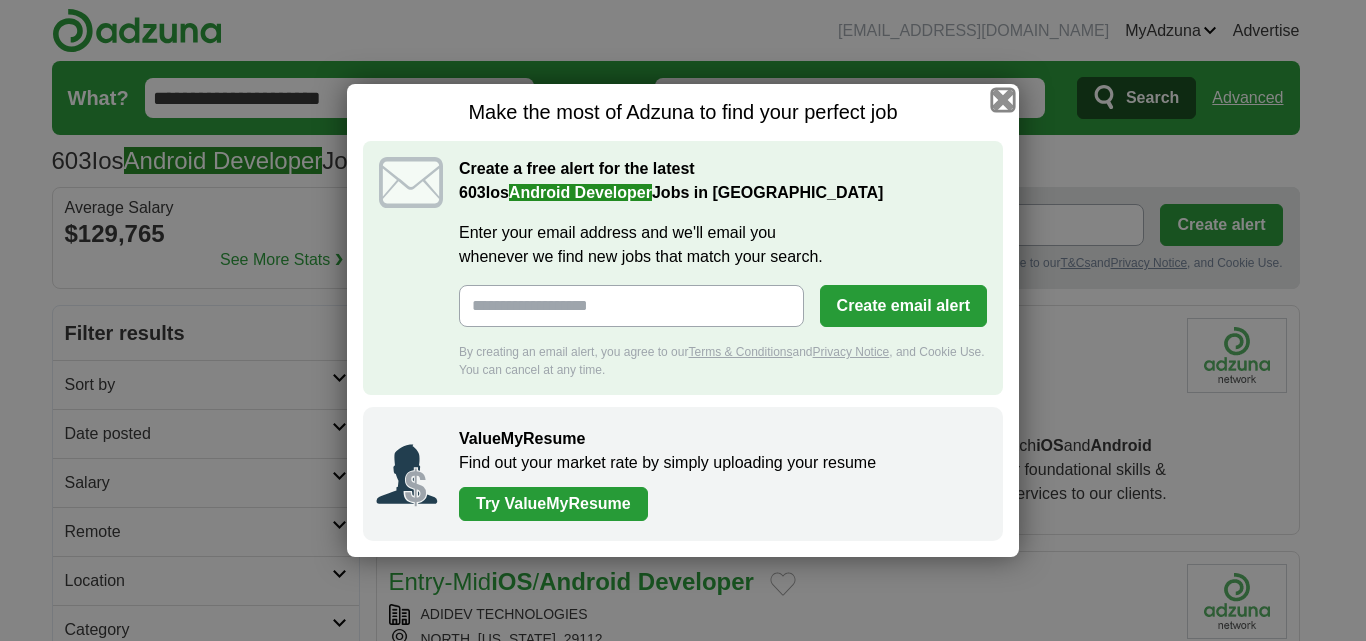 click at bounding box center (1003, 100) 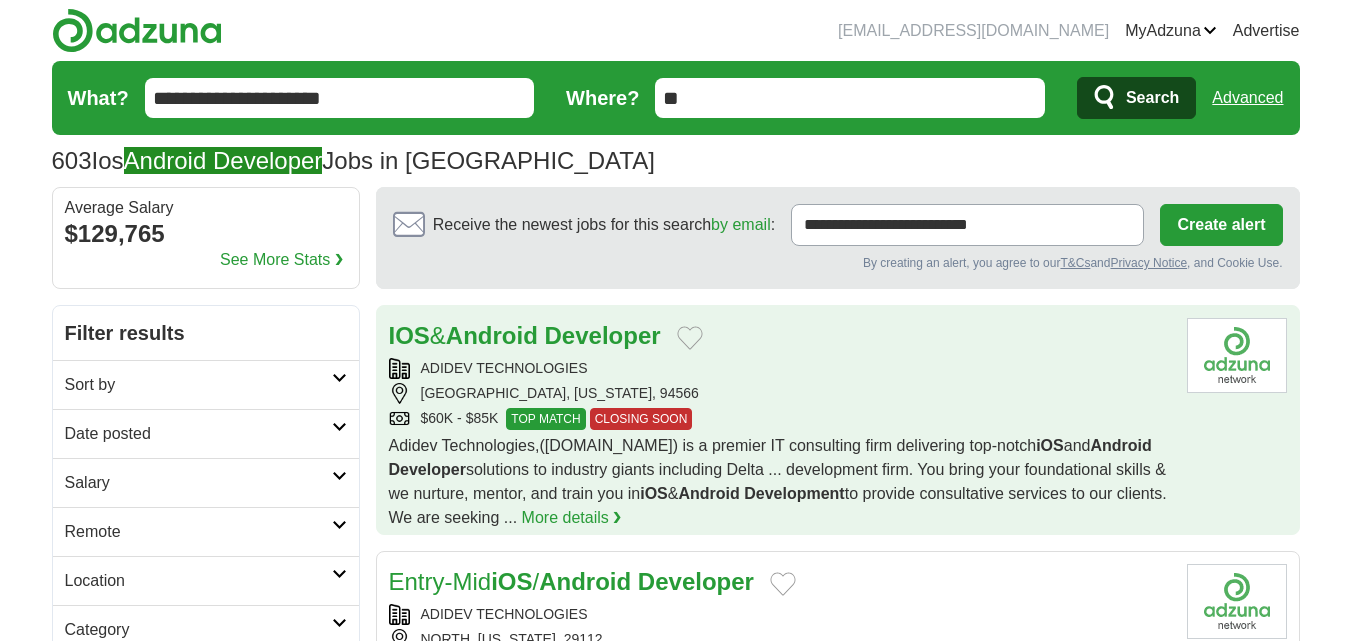 scroll, scrollTop: 0, scrollLeft: 0, axis: both 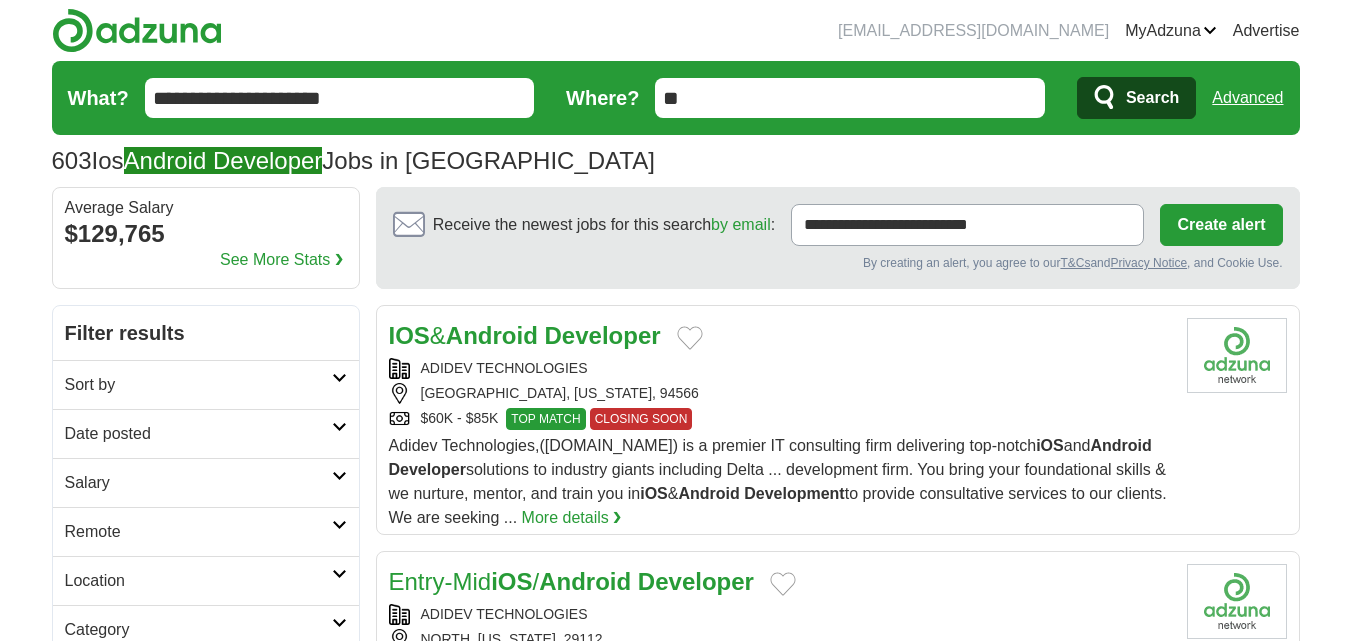 click on "Sort by" at bounding box center (198, 385) 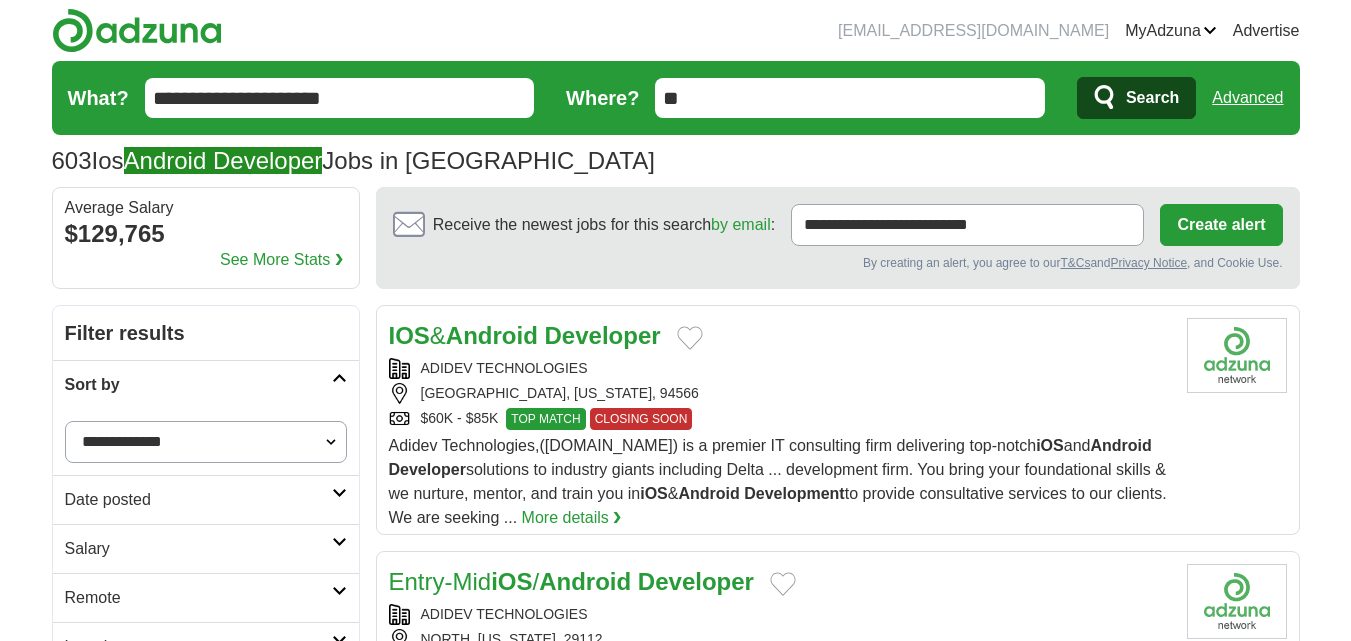click on "**********" at bounding box center [206, 442] 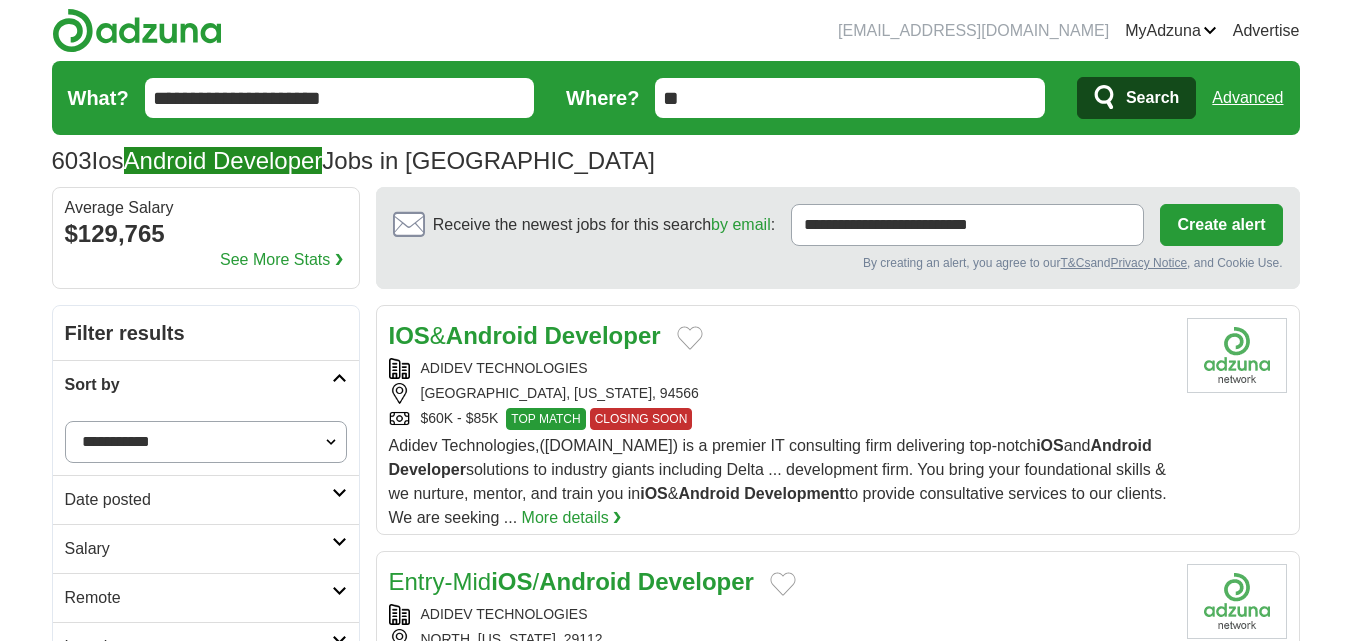 click on "**********" at bounding box center (206, 442) 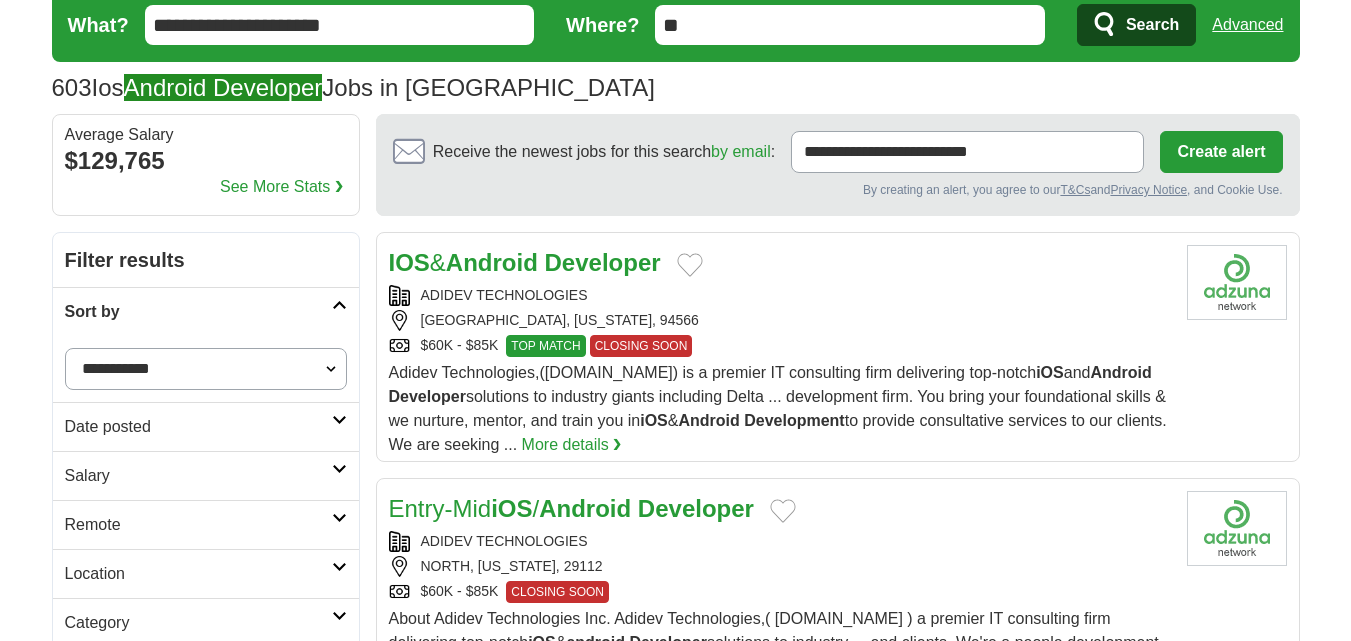 scroll, scrollTop: 200, scrollLeft: 0, axis: vertical 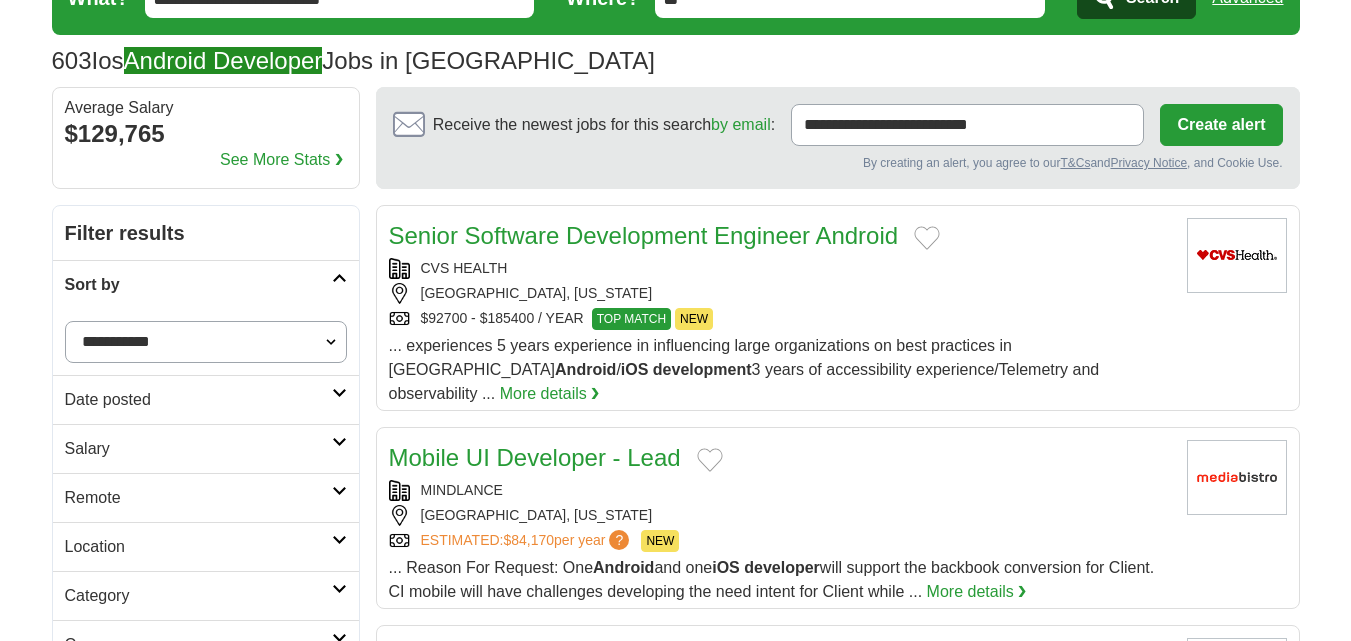 click on "Date posted" at bounding box center [198, 400] 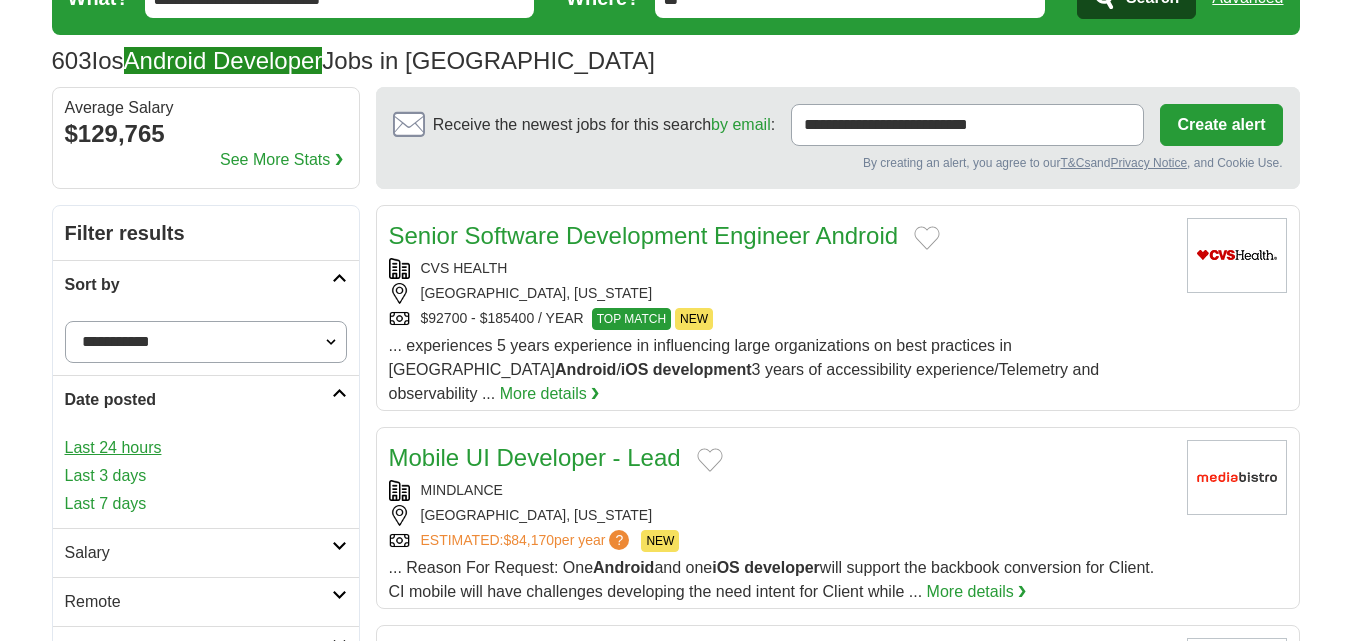 click on "Last 24 hours" at bounding box center (206, 448) 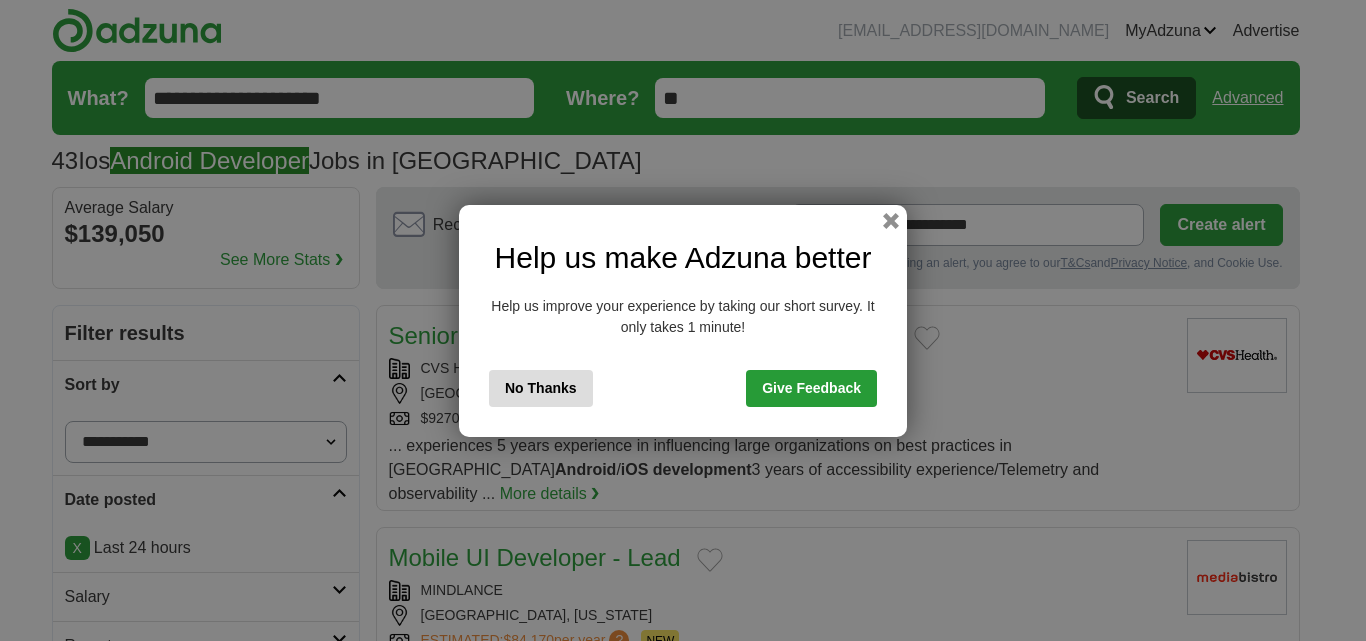 scroll, scrollTop: 0, scrollLeft: 0, axis: both 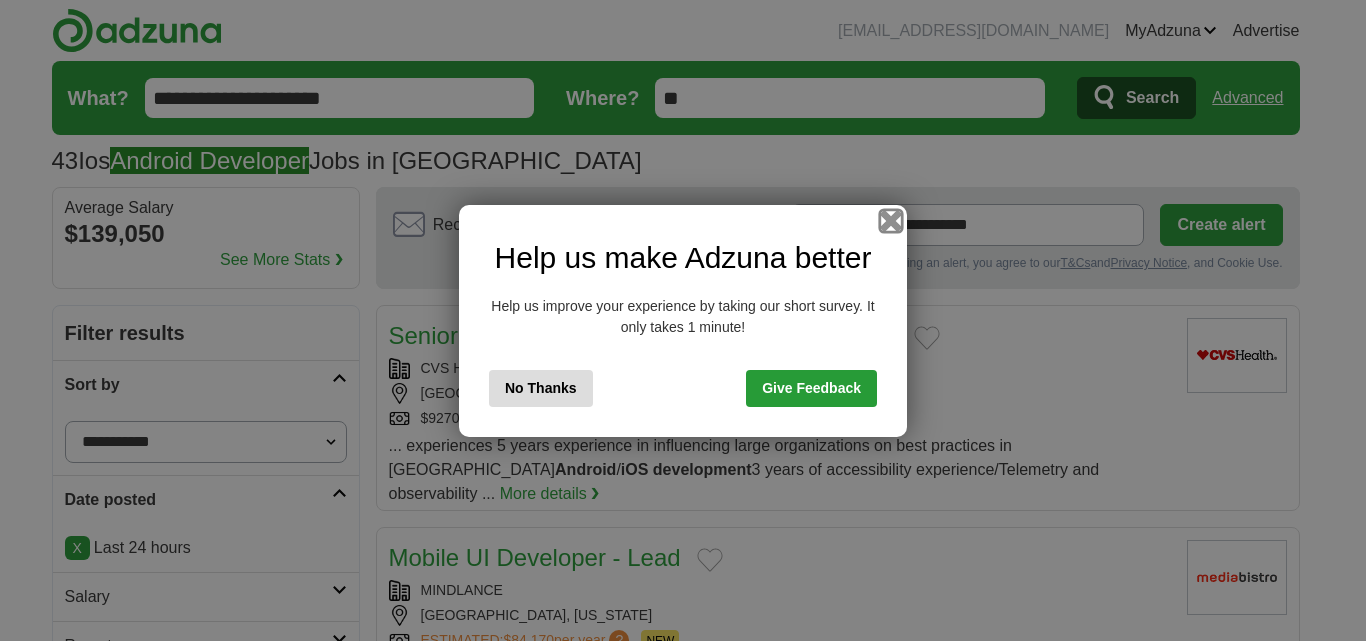click at bounding box center [891, 220] 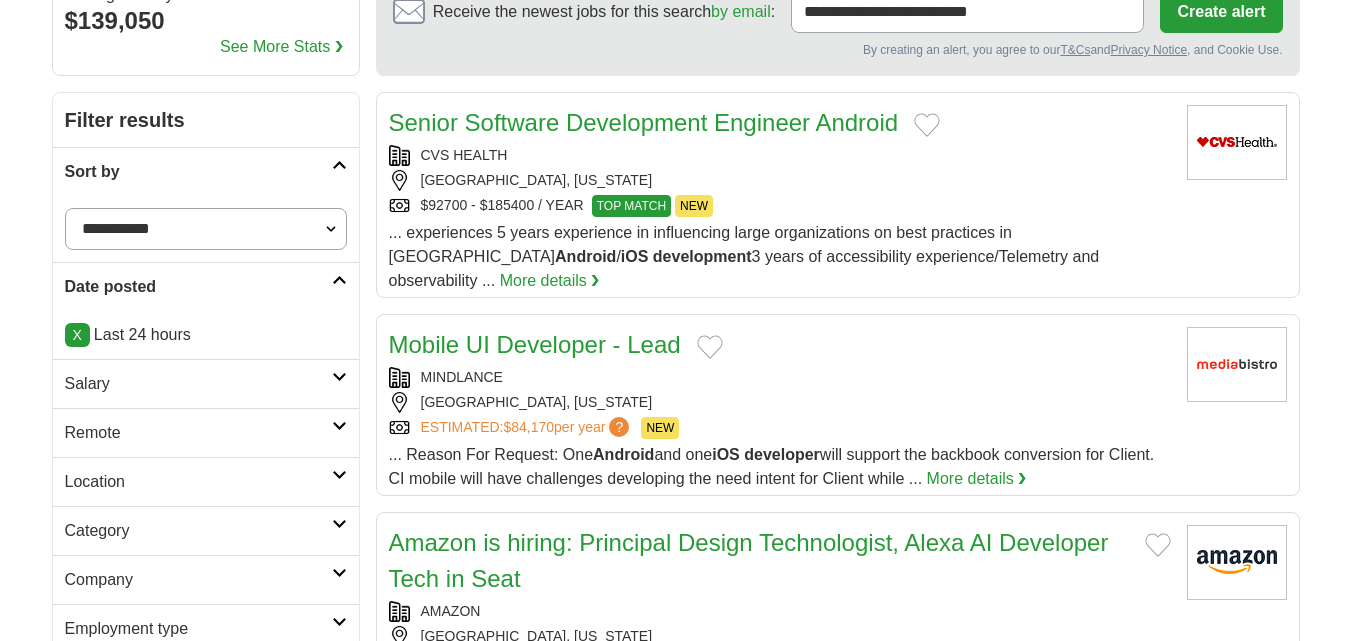 scroll, scrollTop: 168, scrollLeft: 0, axis: vertical 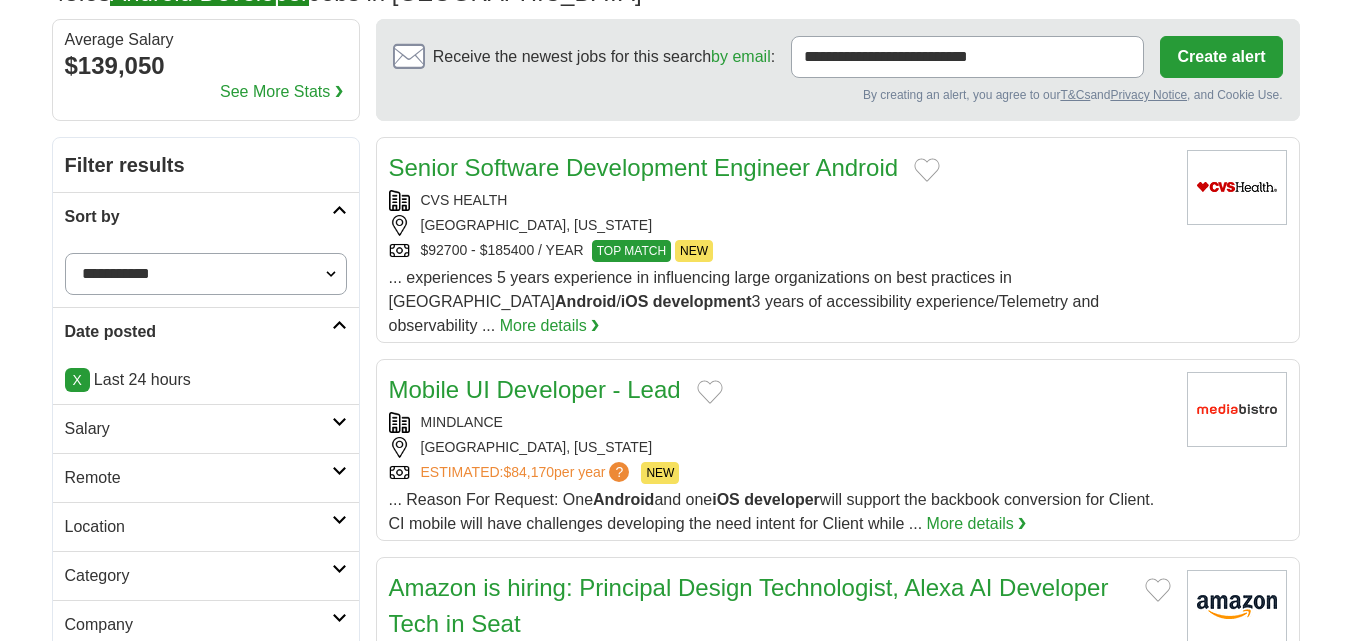 click on "Remote" at bounding box center [198, 478] 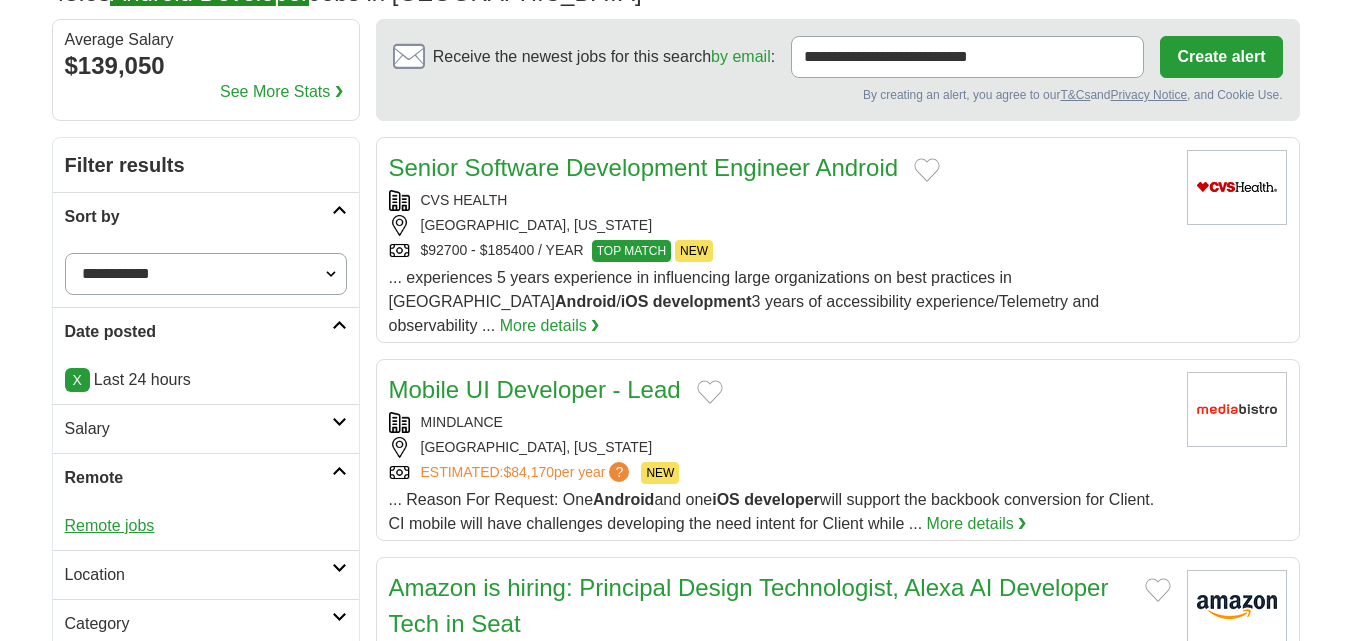 click on "Remote jobs" at bounding box center (110, 525) 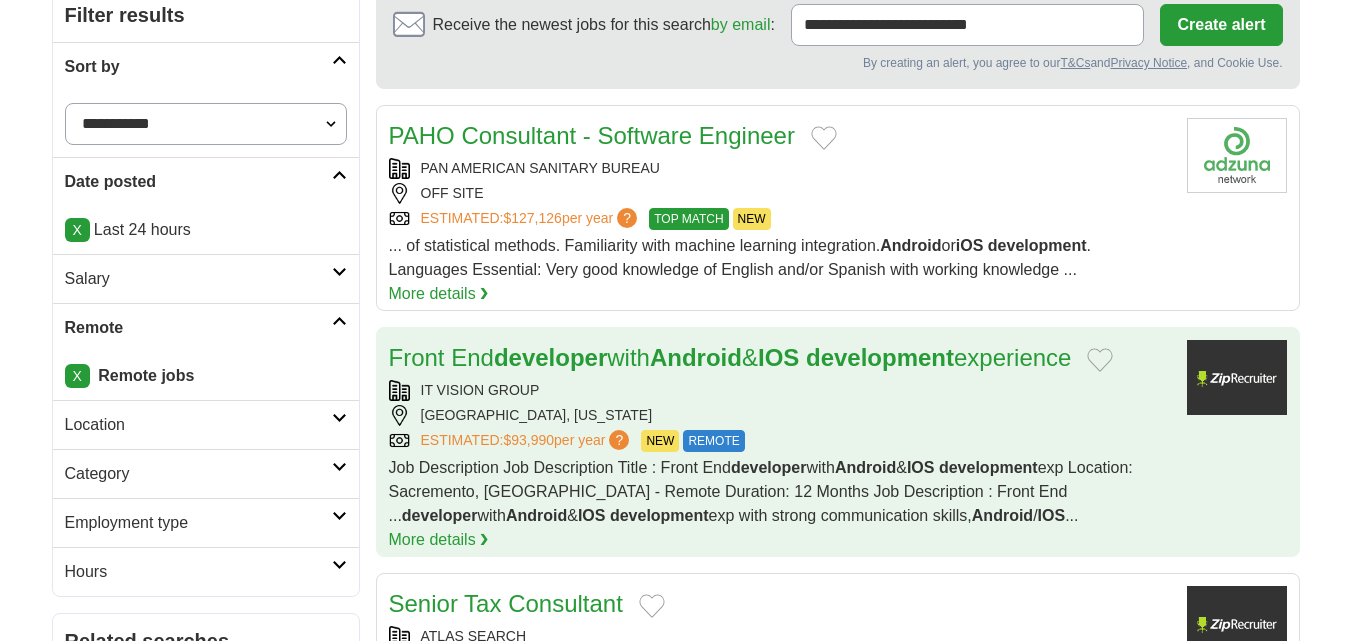 scroll, scrollTop: 0, scrollLeft: 0, axis: both 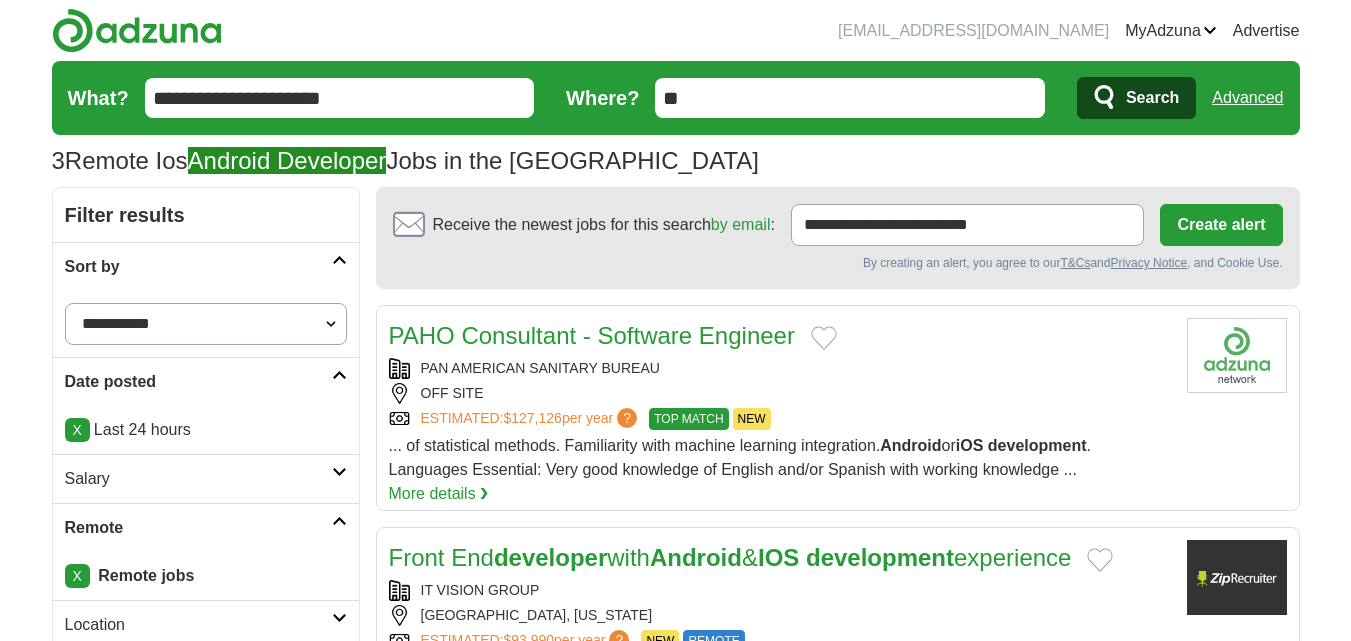 click on "**********" at bounding box center [340, 98] 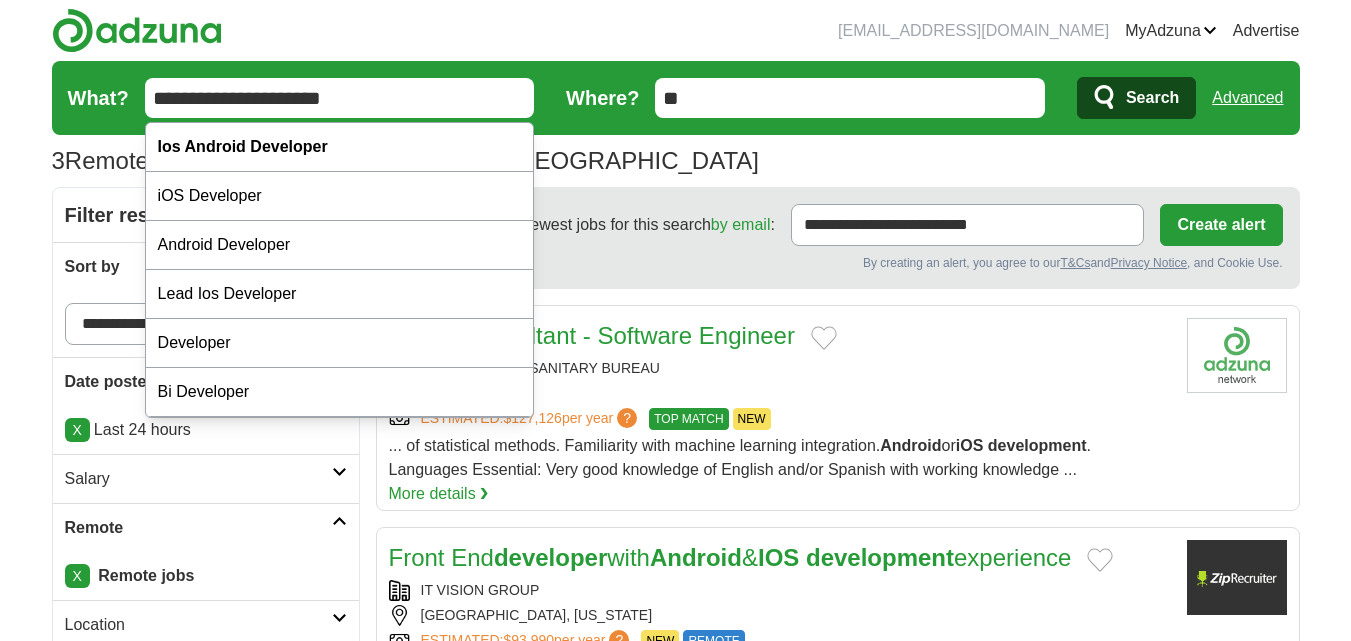 click on "**********" at bounding box center [340, 98] 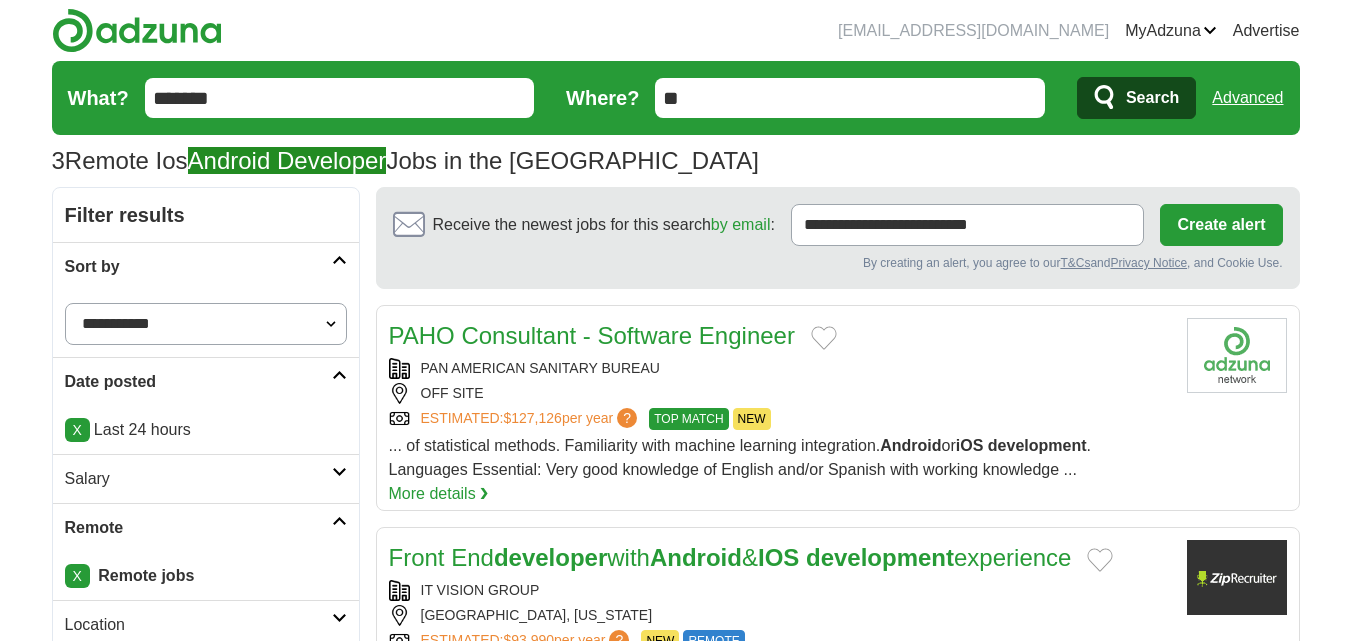 type on "*******" 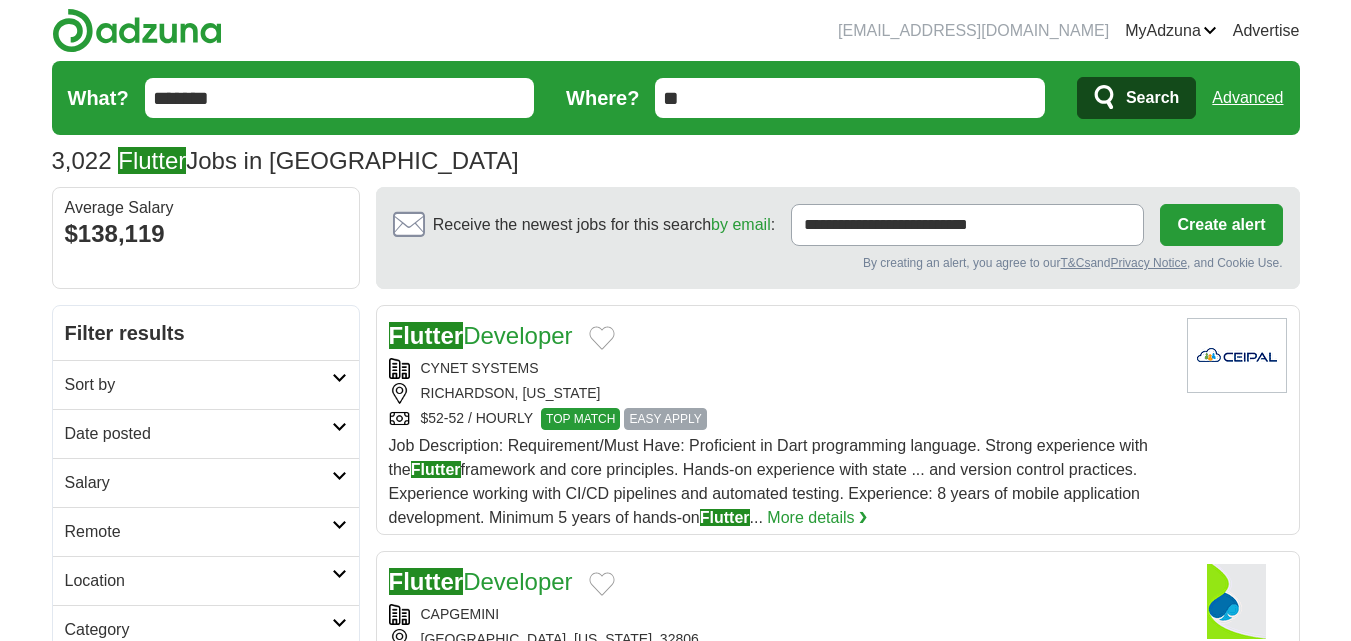 click on "Sort by" at bounding box center (198, 385) 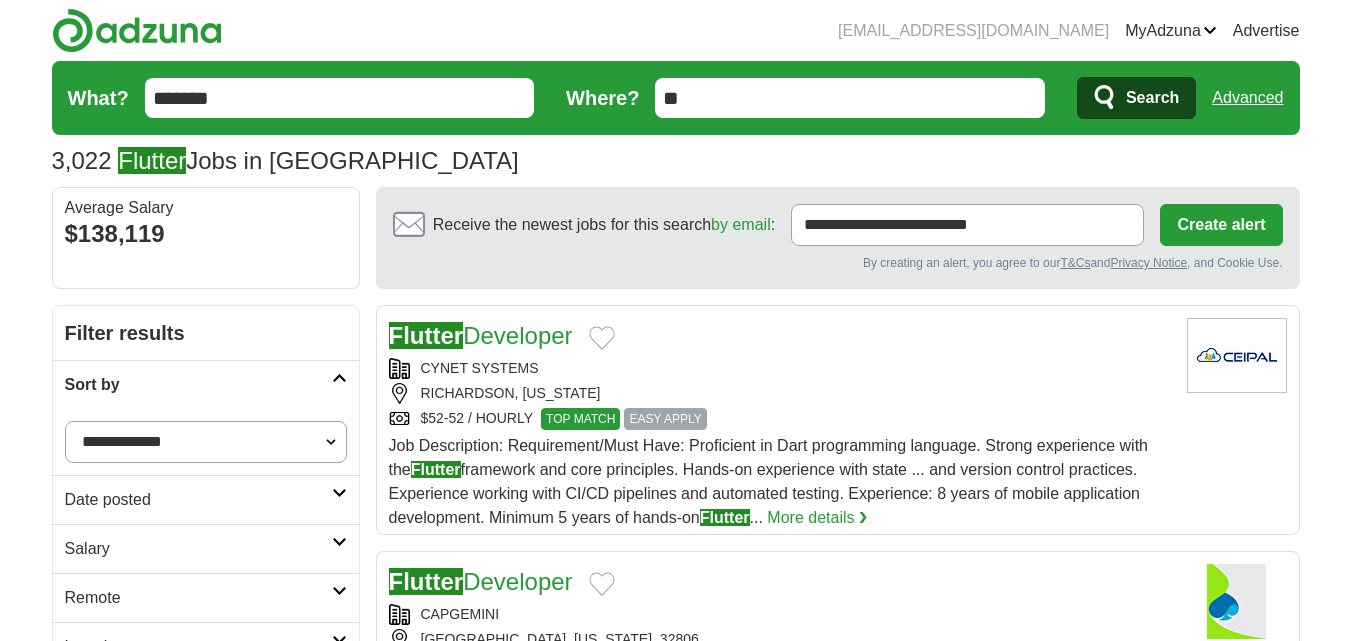 scroll, scrollTop: 0, scrollLeft: 0, axis: both 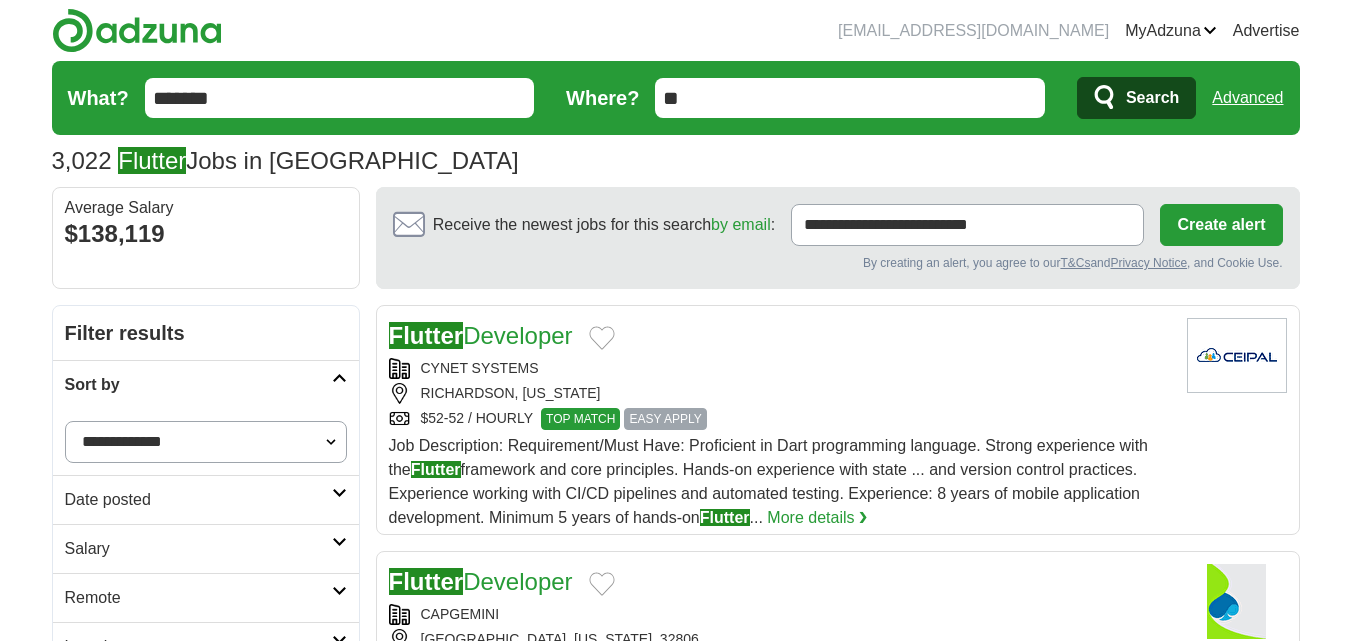 click on "**********" at bounding box center [206, 442] 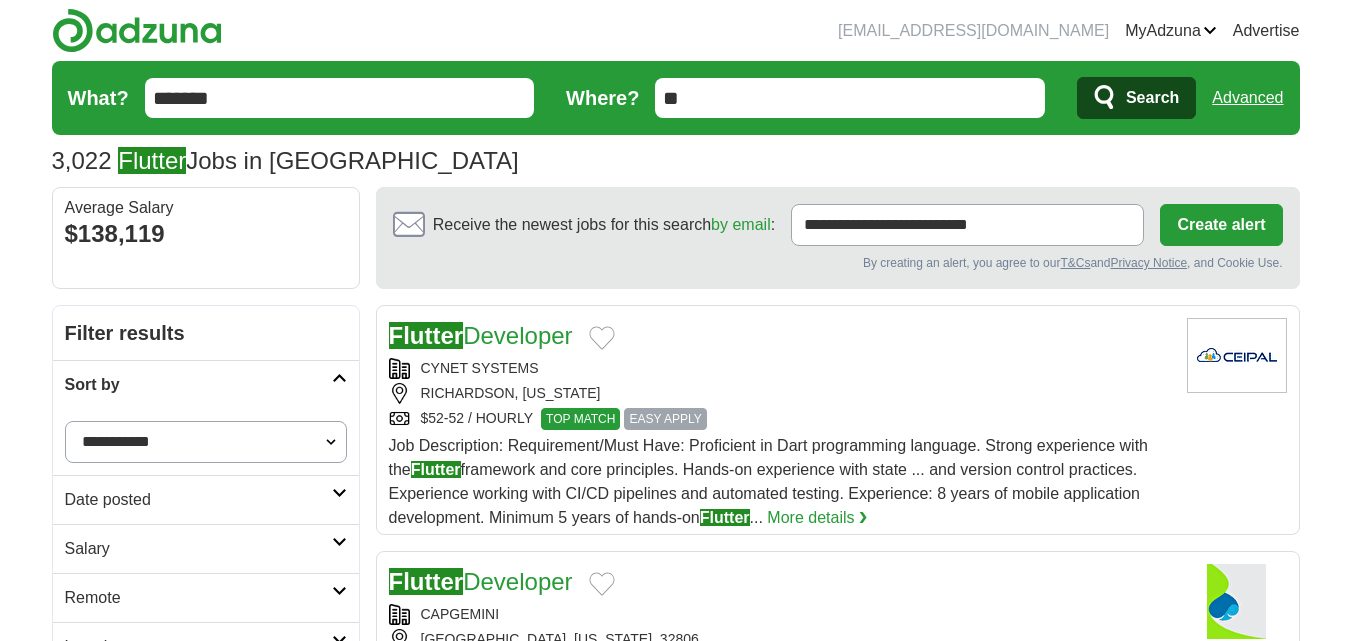 click on "**********" at bounding box center [206, 442] 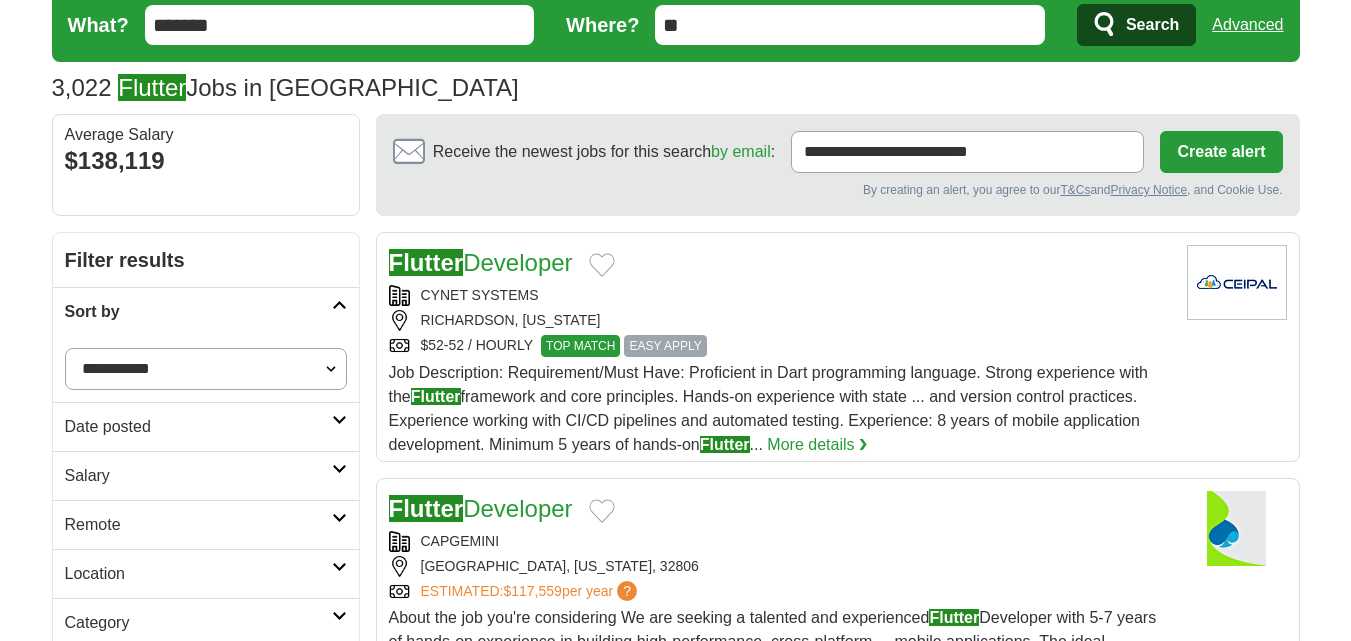 scroll, scrollTop: 200, scrollLeft: 0, axis: vertical 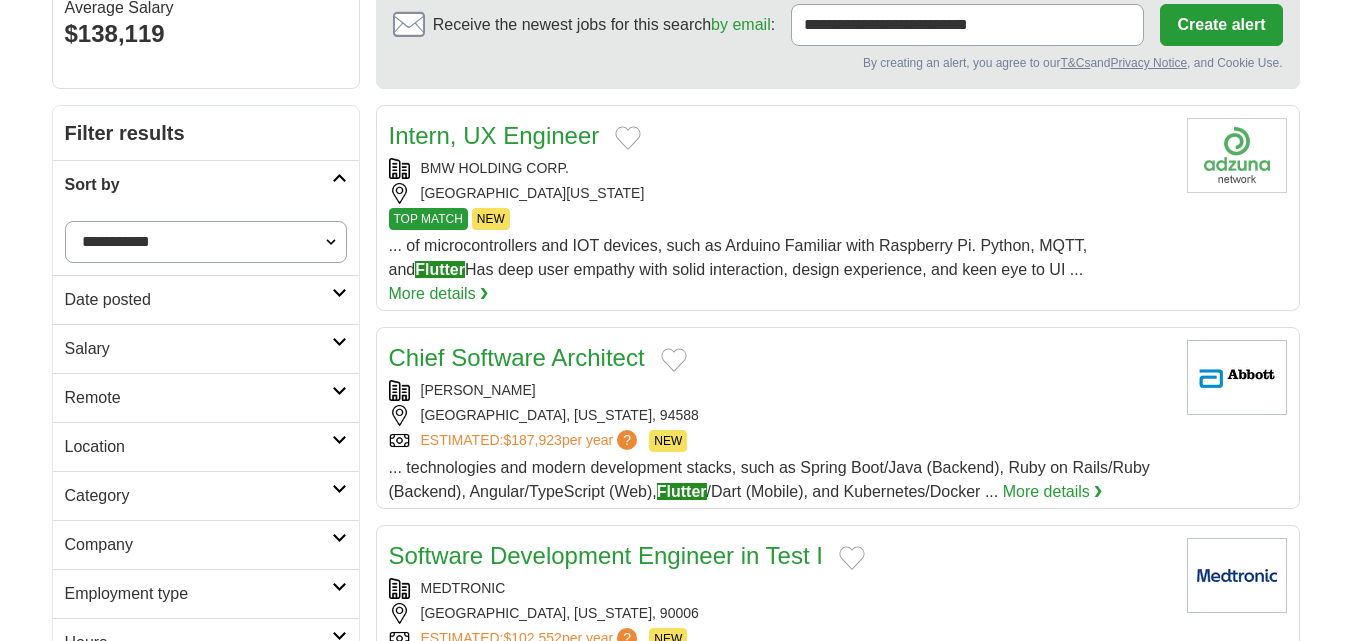 click on "Date posted" at bounding box center (198, 300) 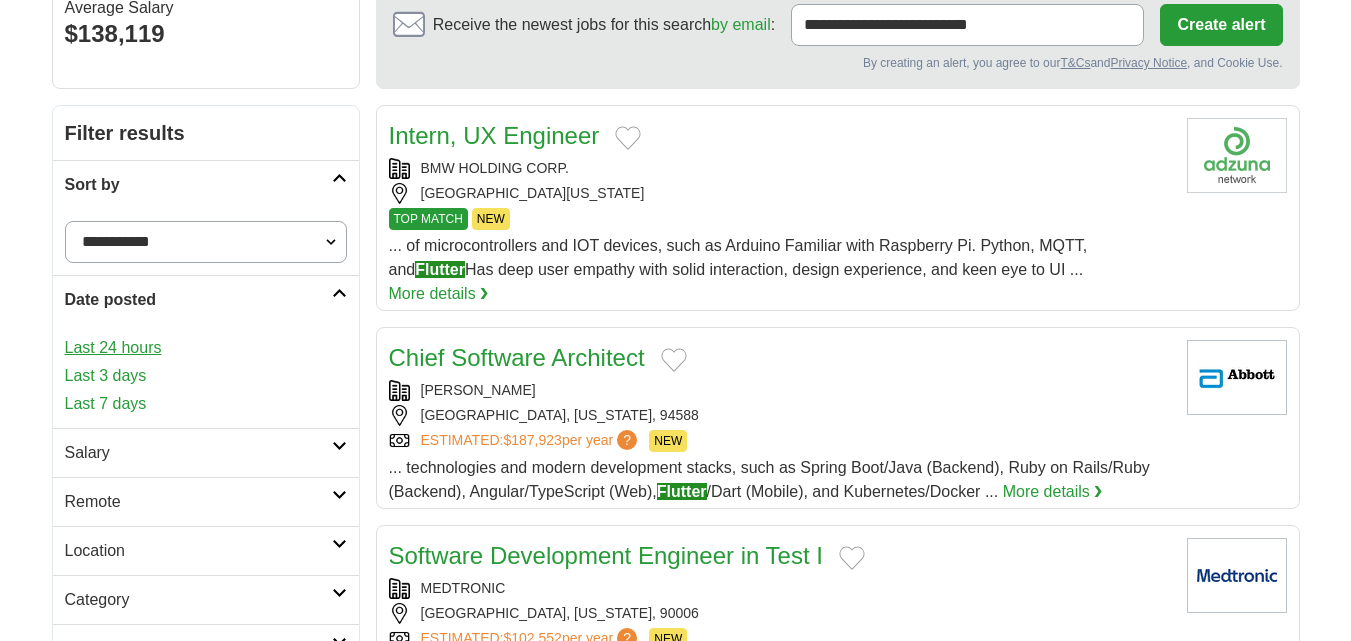 click on "Last 24 hours" at bounding box center (206, 348) 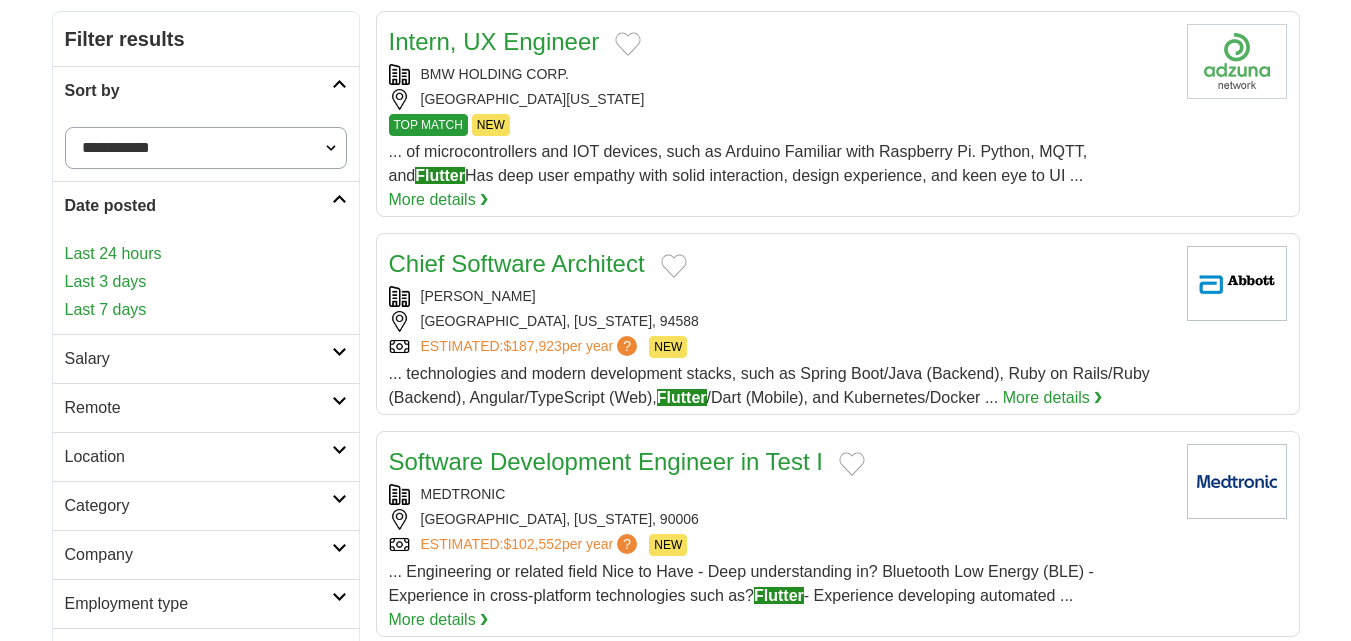 scroll, scrollTop: 400, scrollLeft: 0, axis: vertical 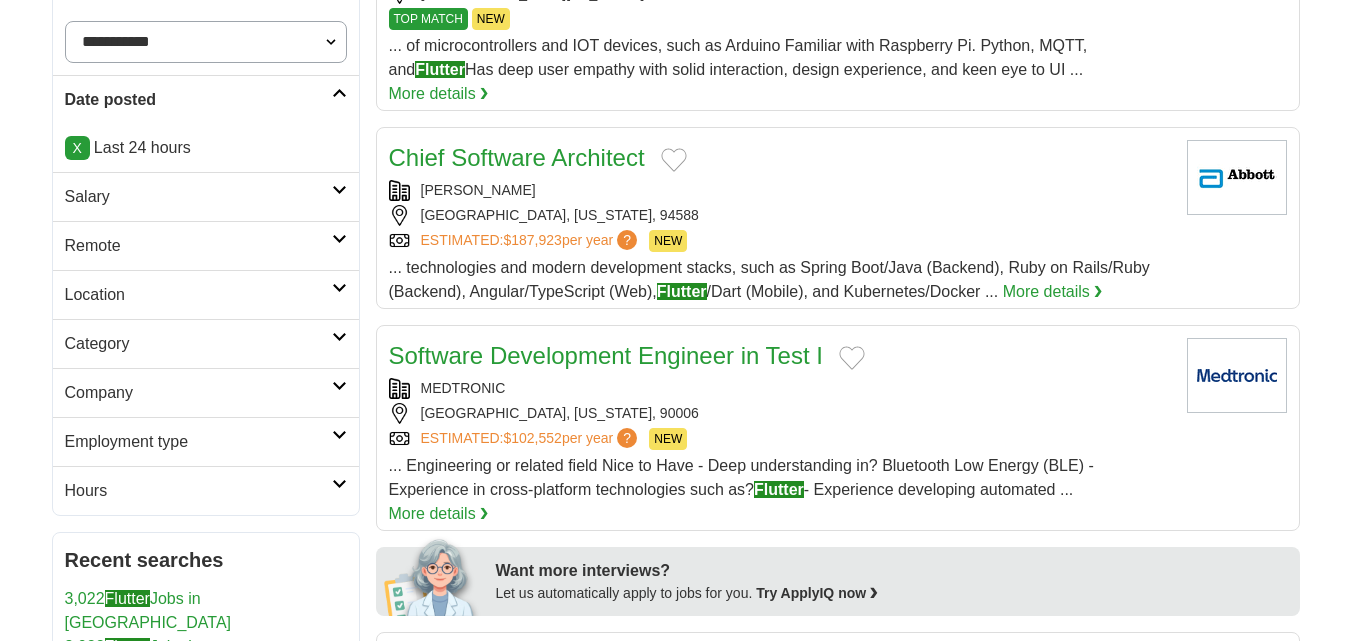 click on "Remote" at bounding box center [198, 246] 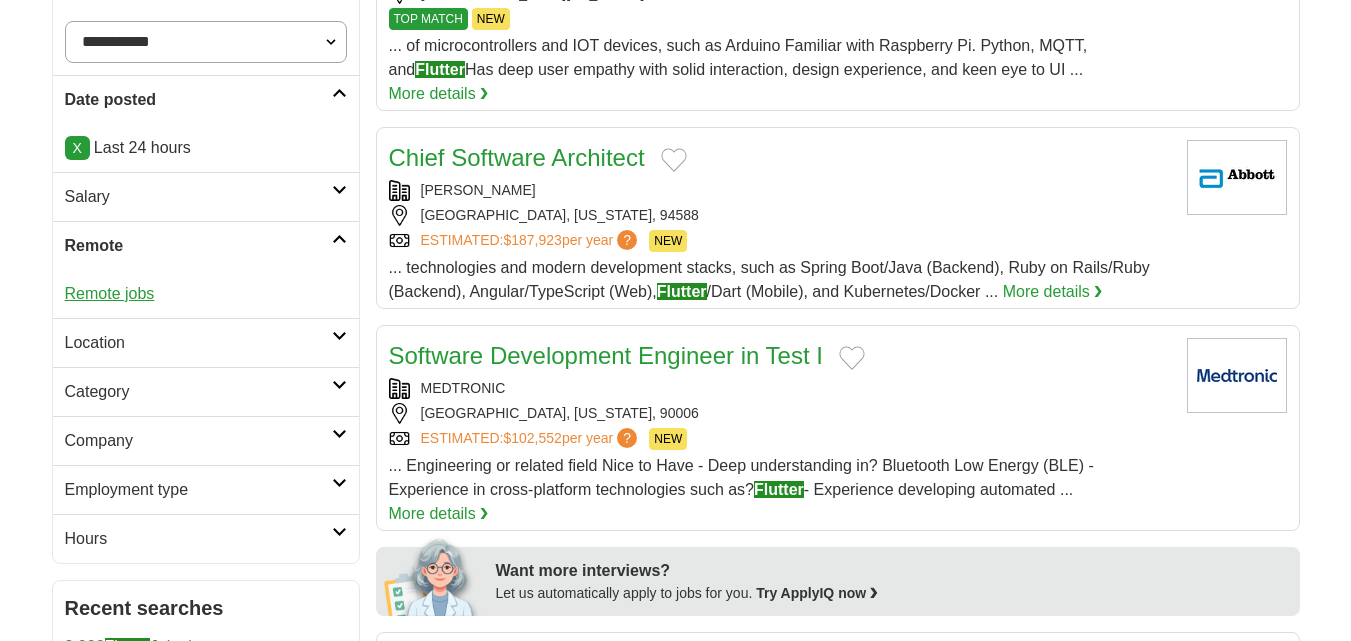 click on "Remote jobs" at bounding box center [110, 293] 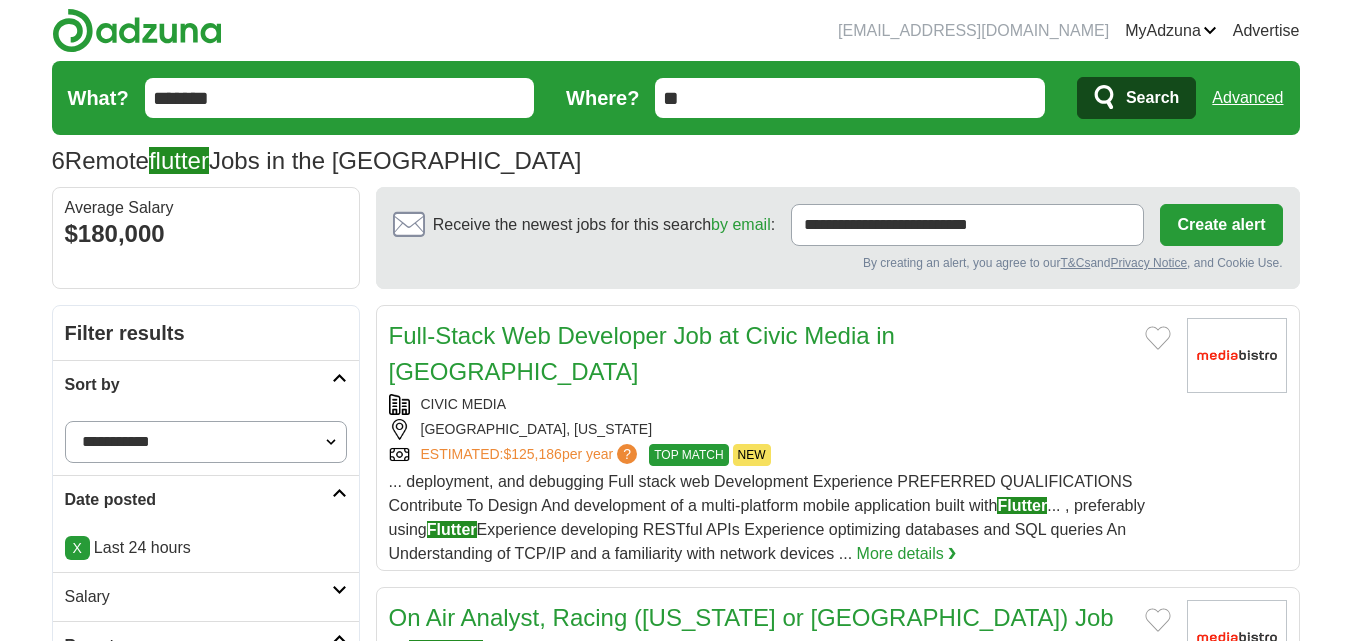scroll, scrollTop: 0, scrollLeft: 0, axis: both 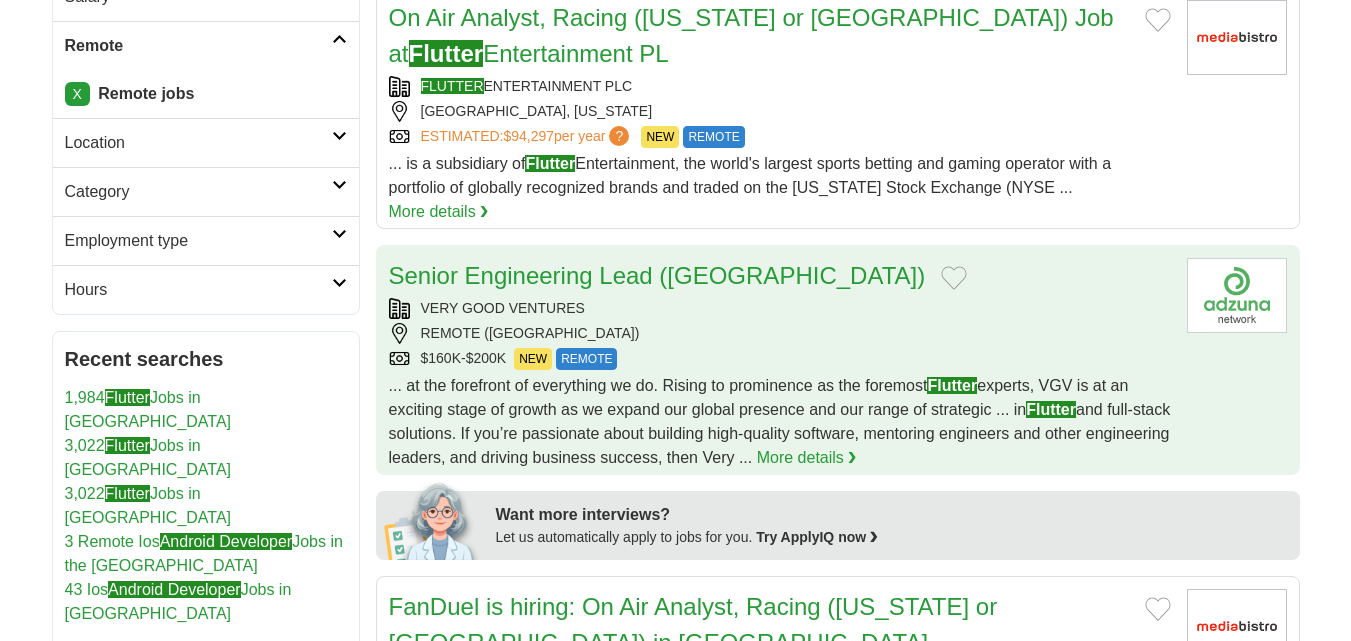 click on "REMOTE (US)" at bounding box center (780, 333) 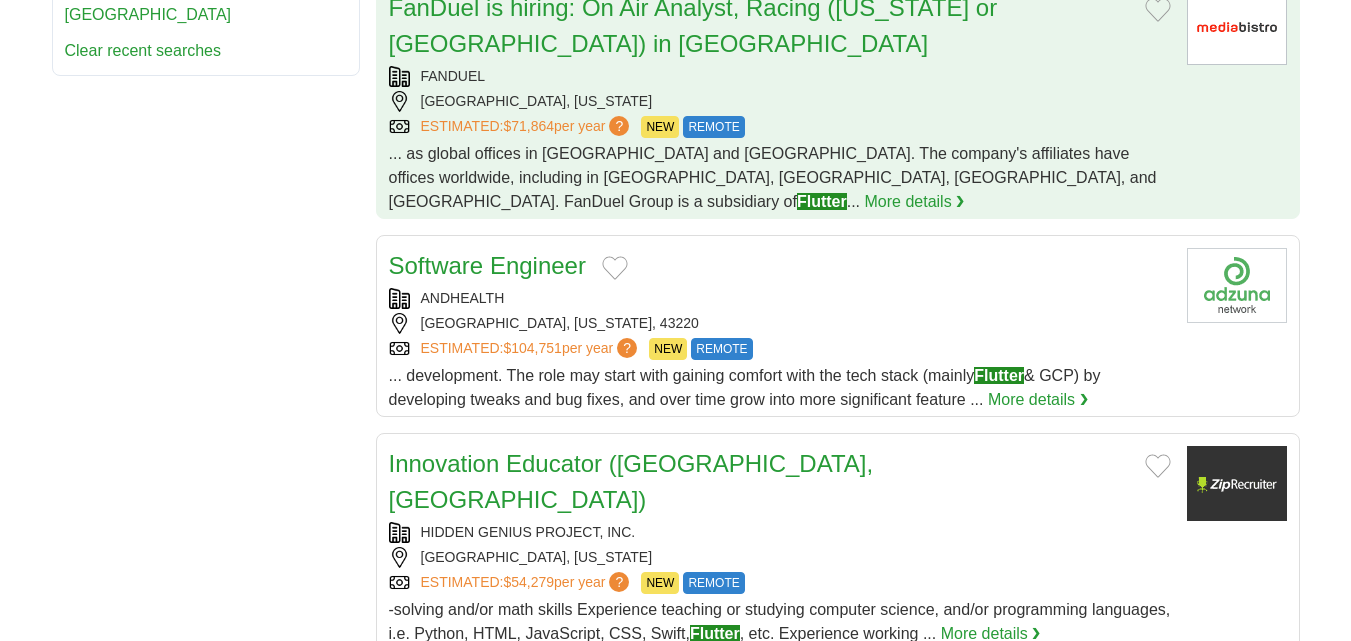 scroll, scrollTop: 1200, scrollLeft: 0, axis: vertical 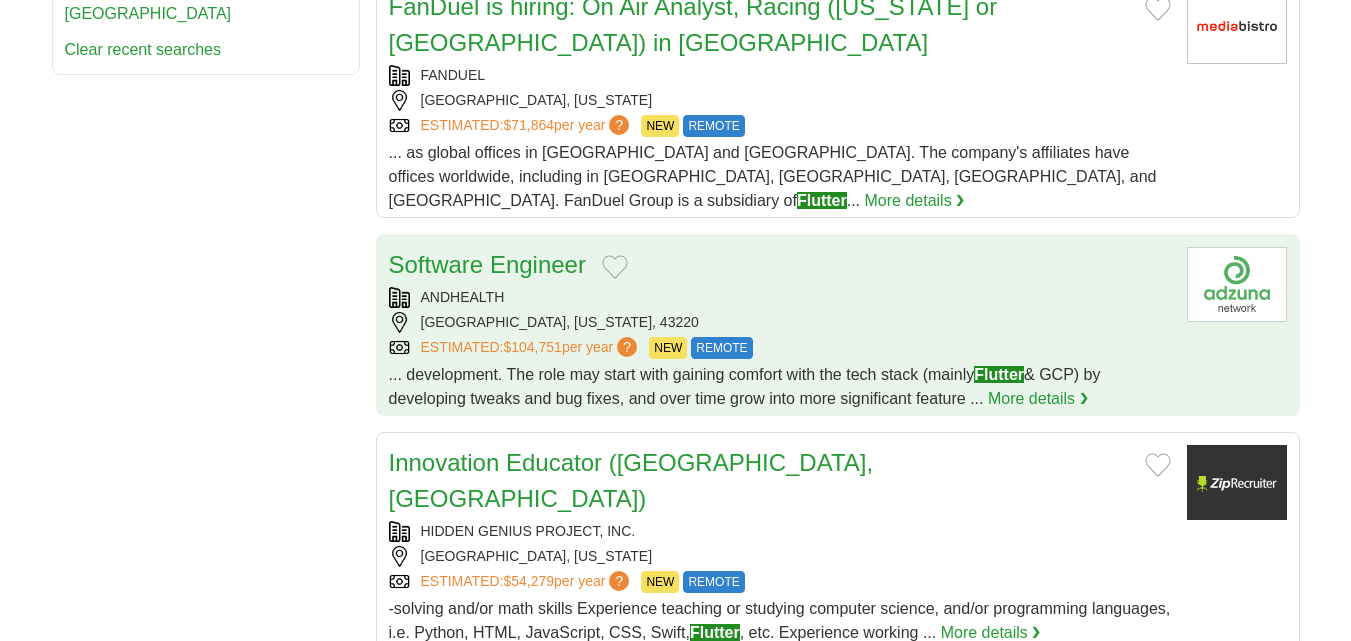 click on "COLUMBUS, OHIO, 43220" at bounding box center [780, 322] 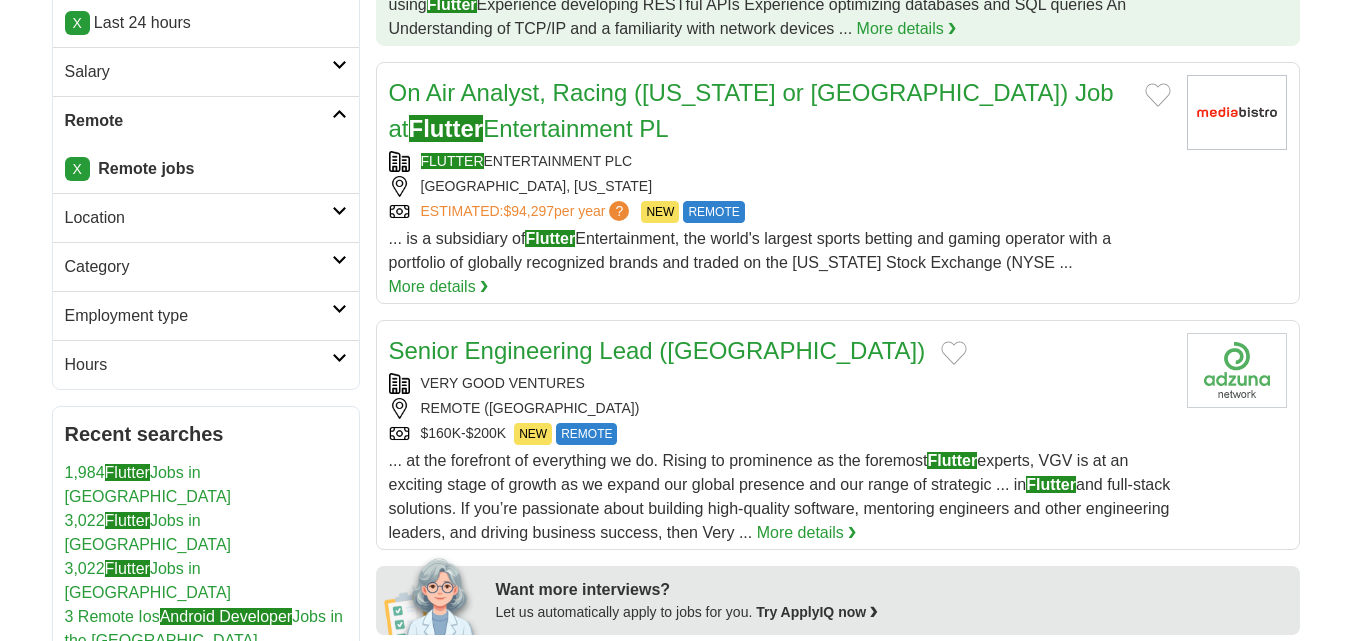 scroll, scrollTop: 400, scrollLeft: 0, axis: vertical 